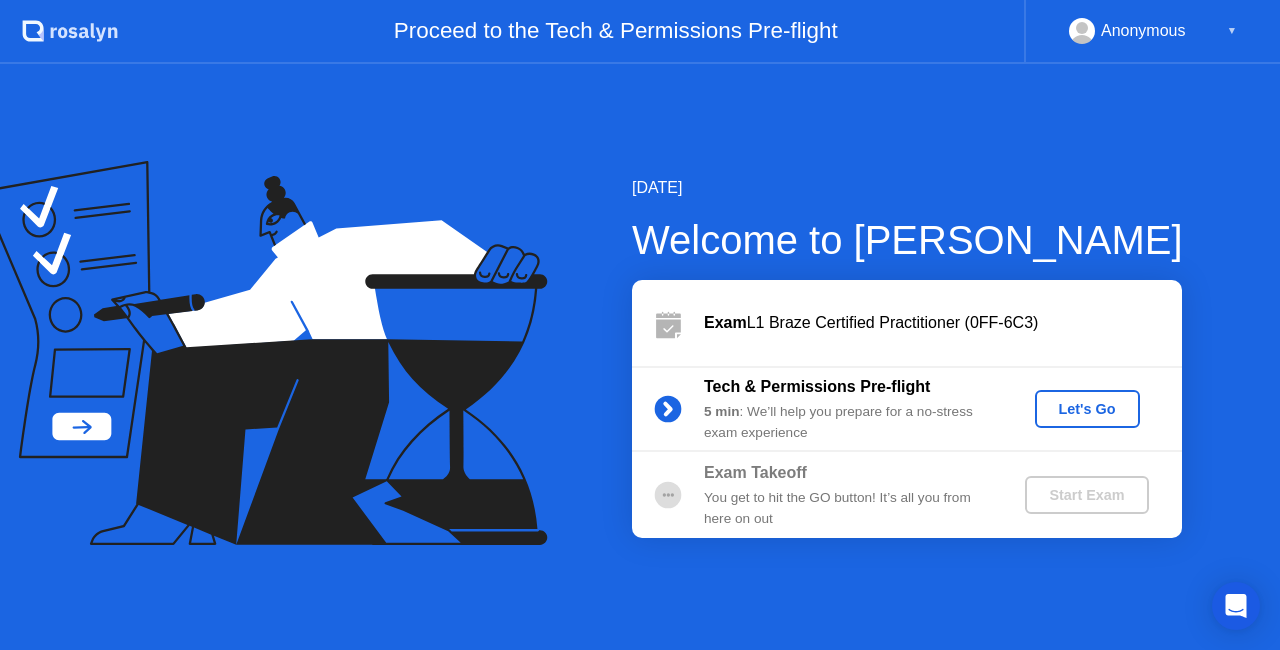 scroll, scrollTop: 0, scrollLeft: 0, axis: both 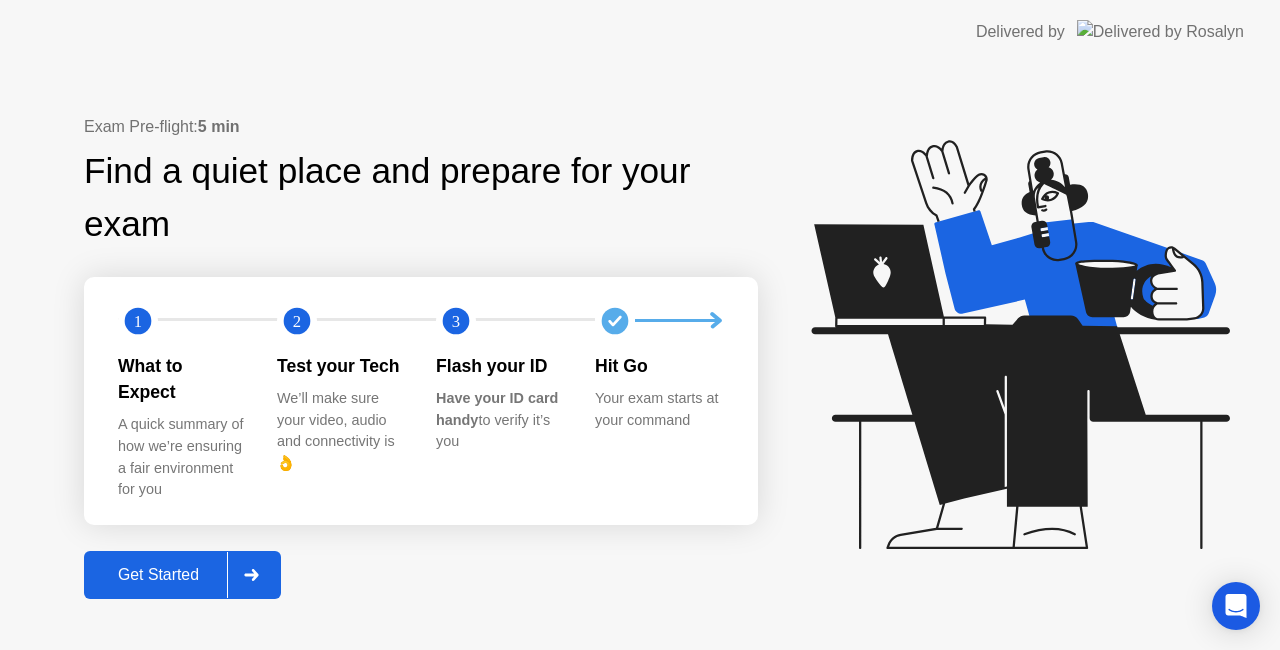click on "Get Started" 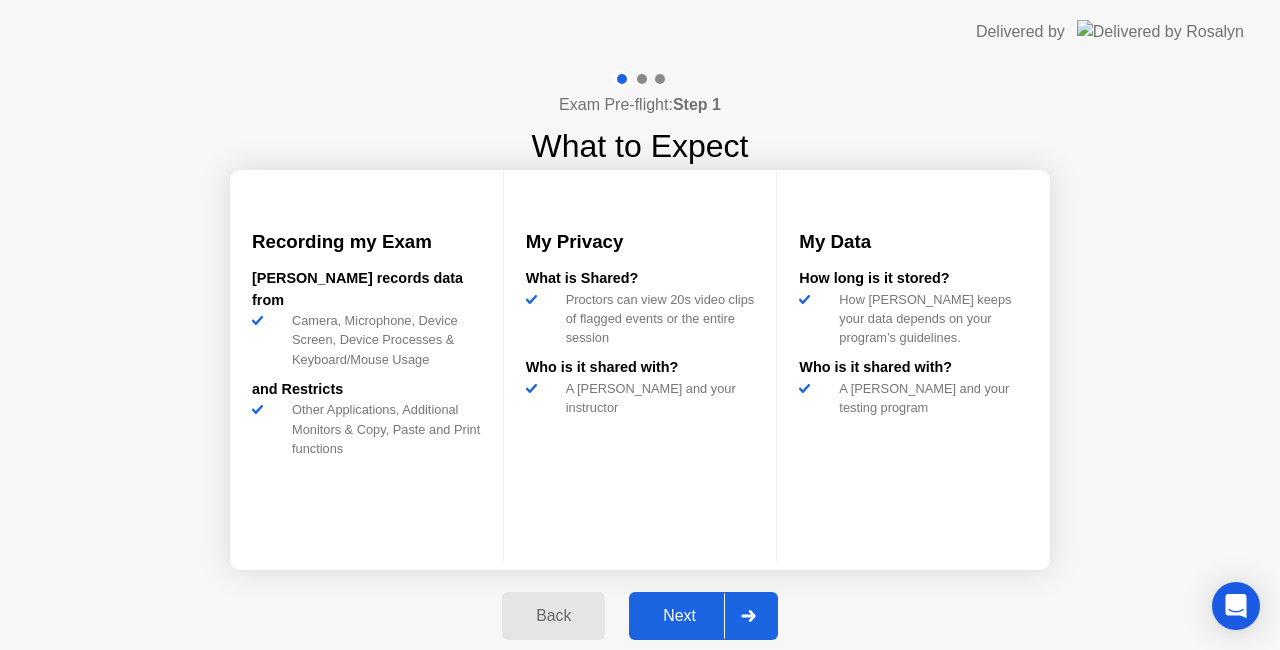 click on "Next" 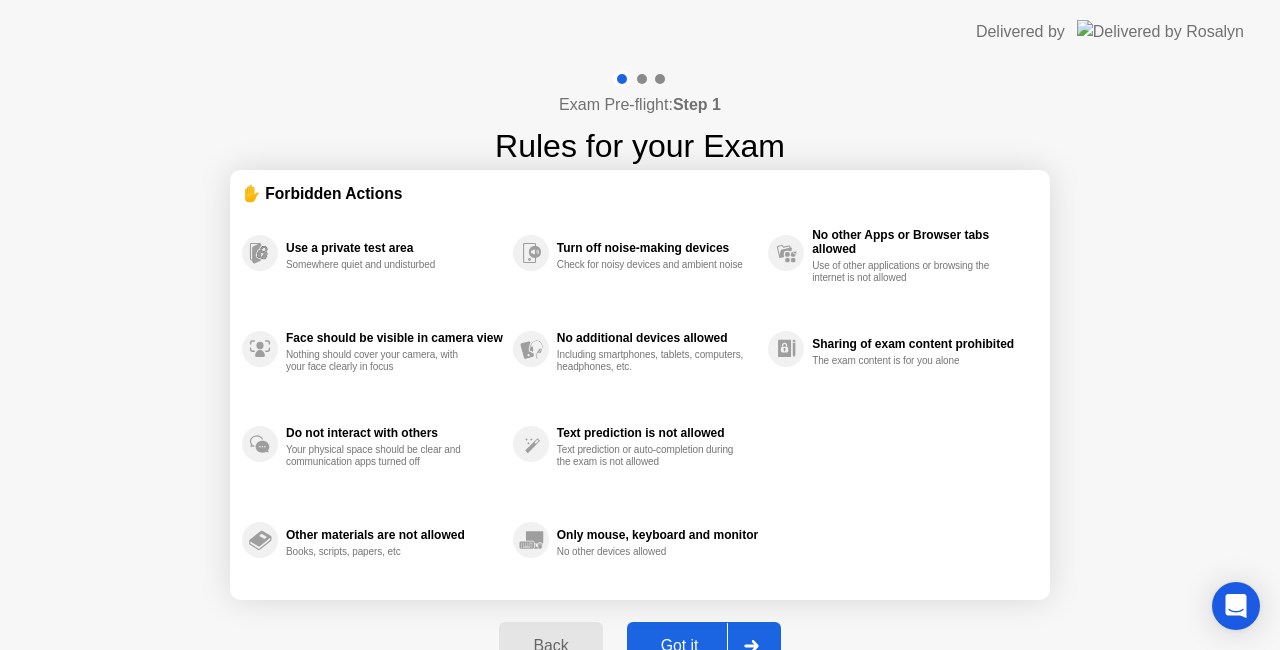 click on "Got it" 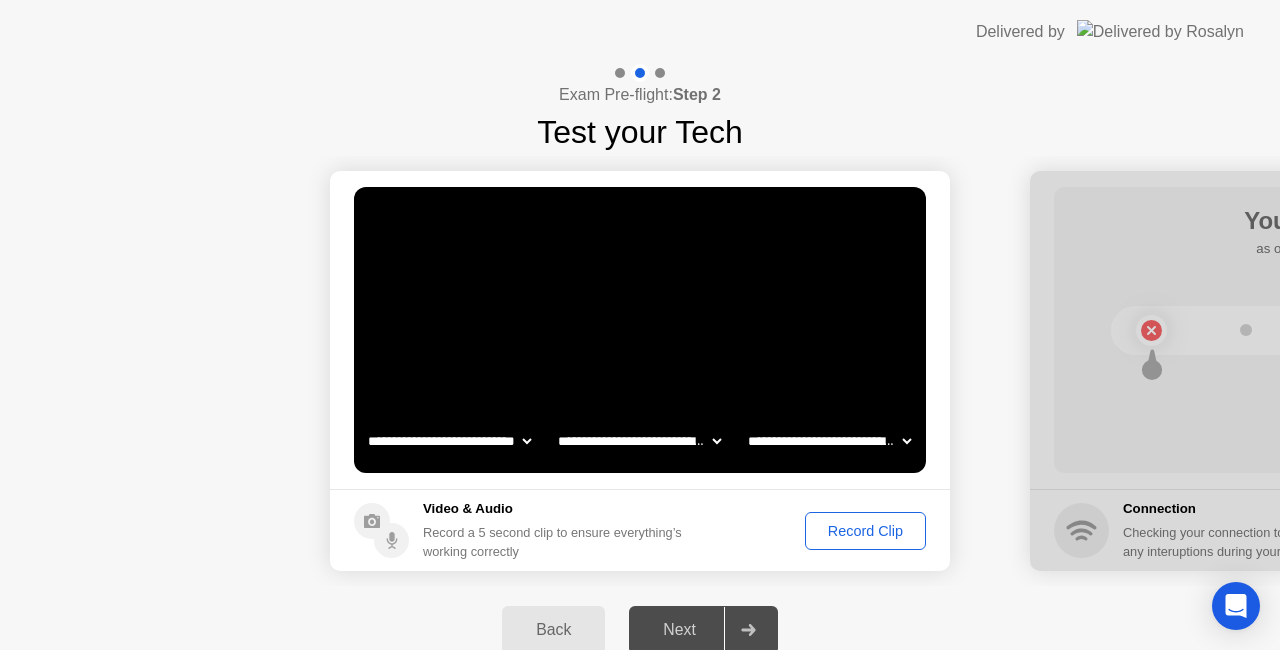 click on "Record Clip" 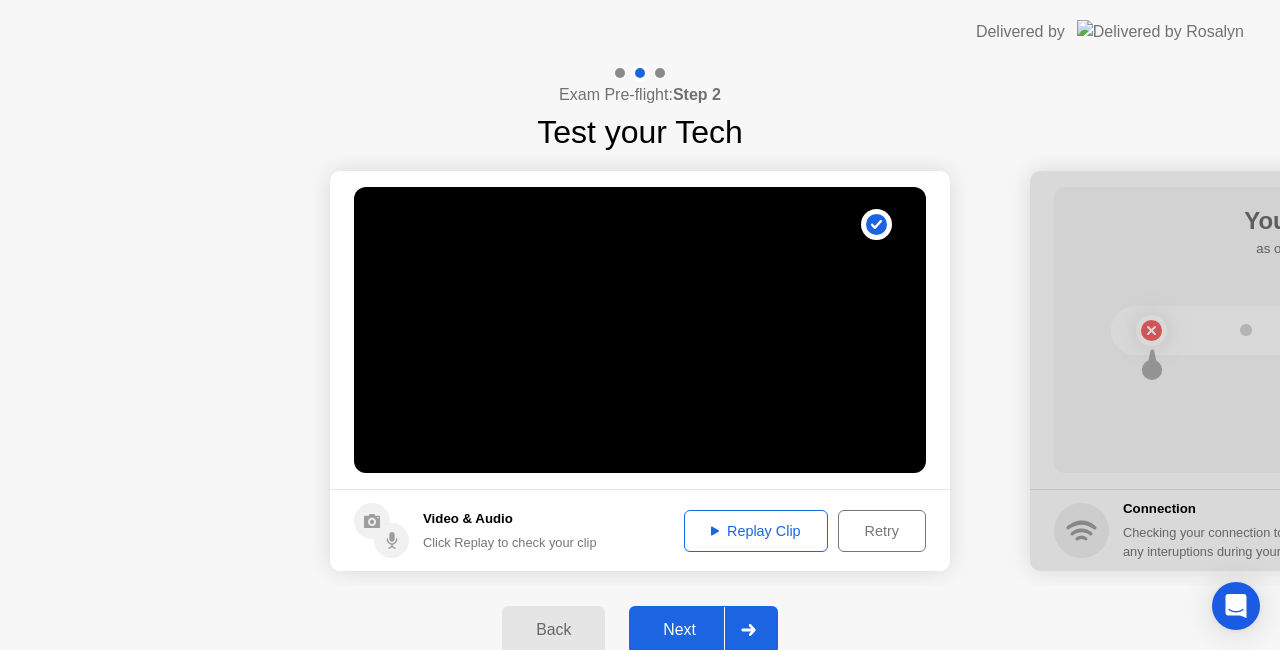 click on "Next" 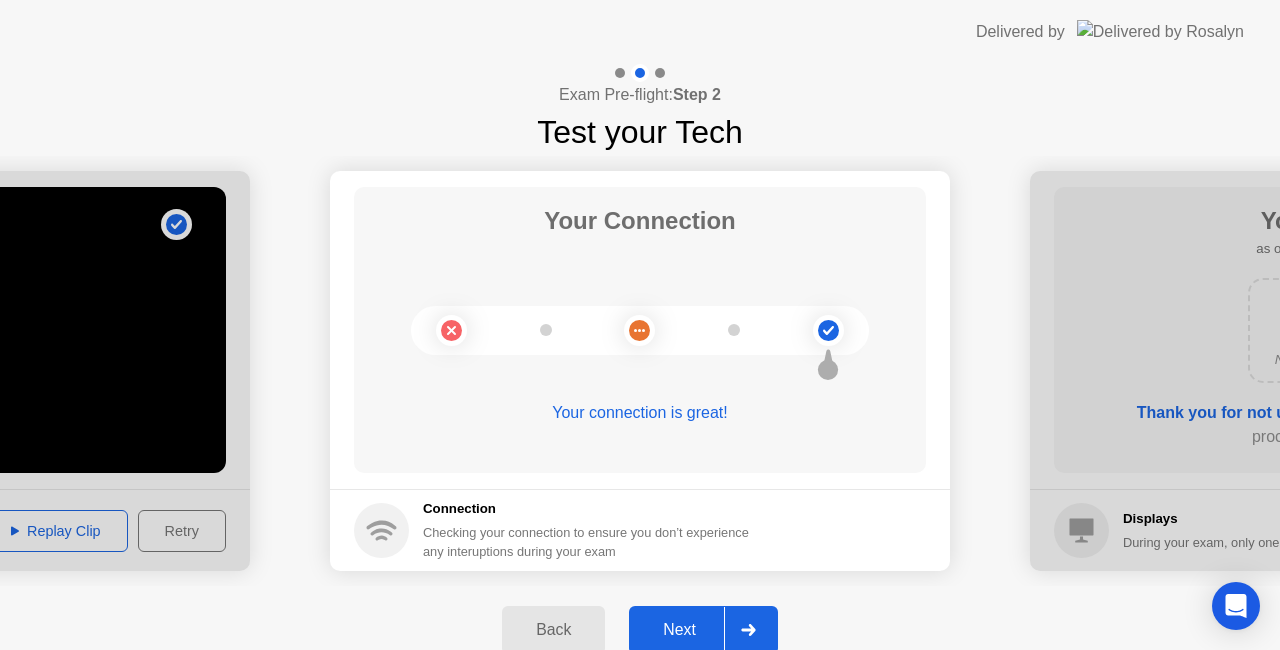 click on "Next" 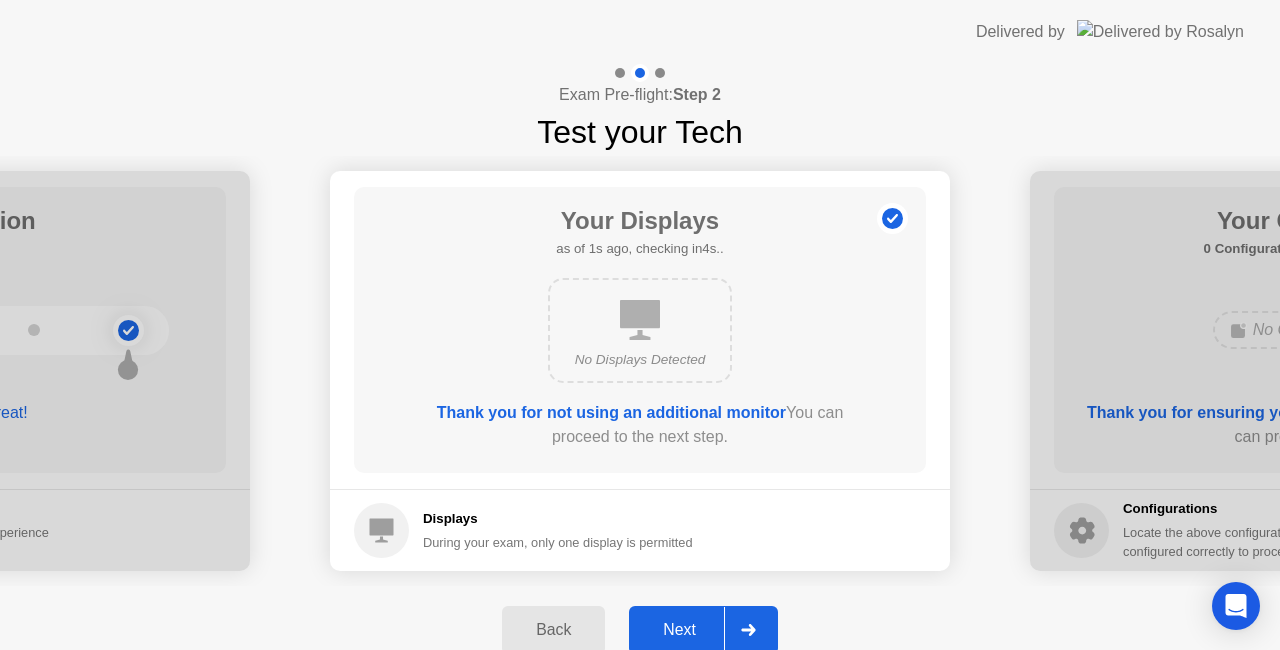click on "Next" 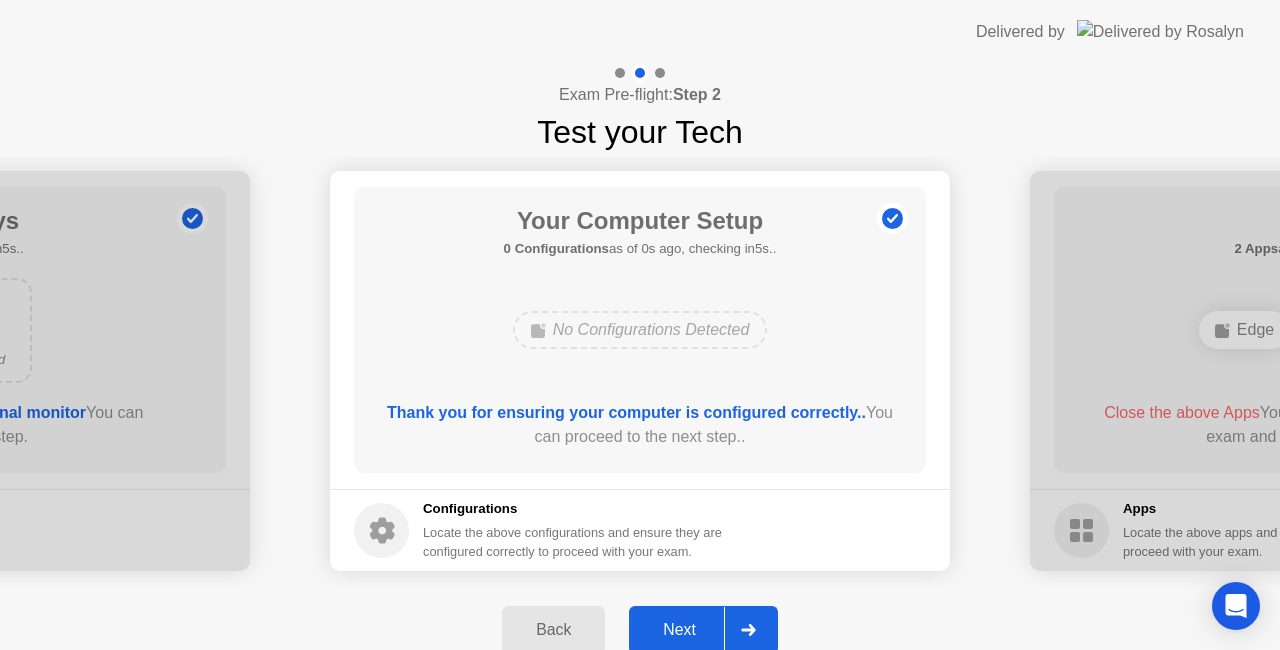 click on "Next" 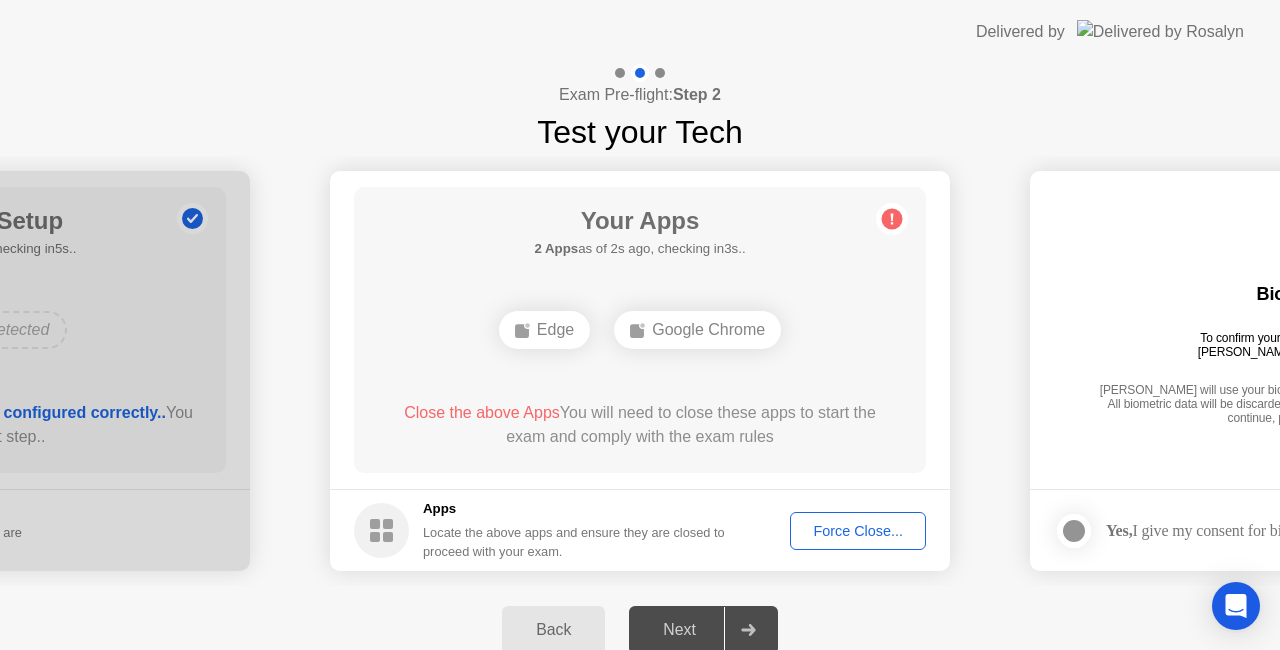 click on "Force Close..." 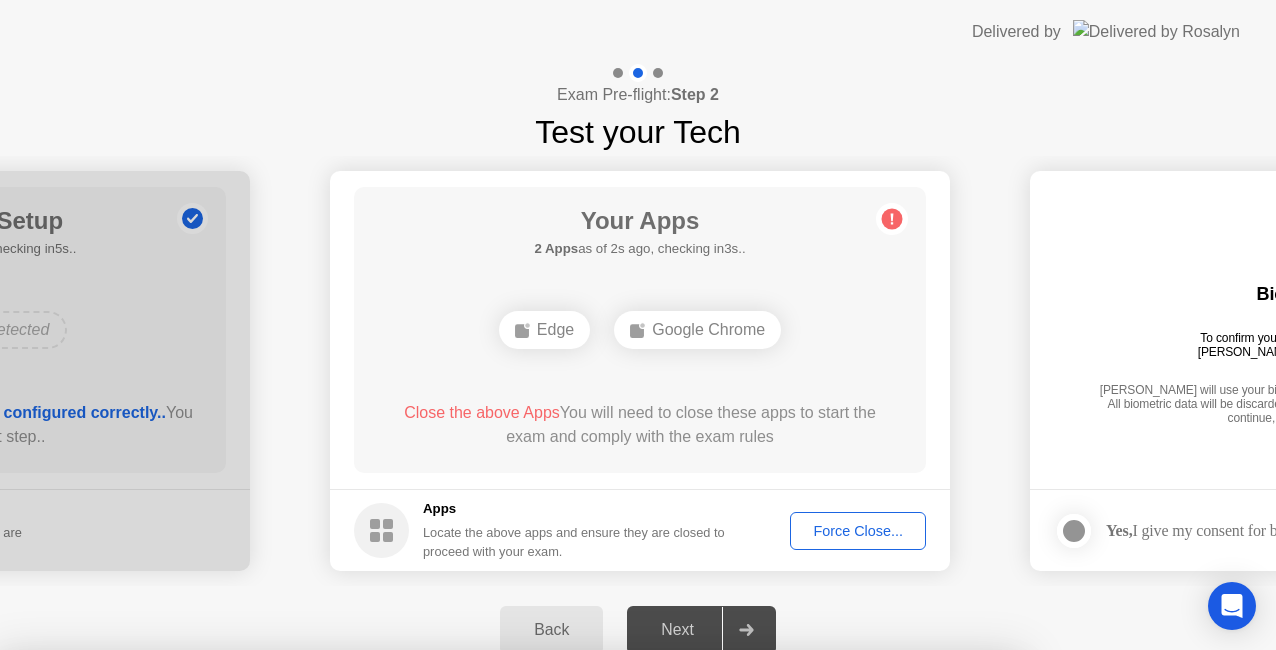 click on "Confirm" at bounding box center [577, 926] 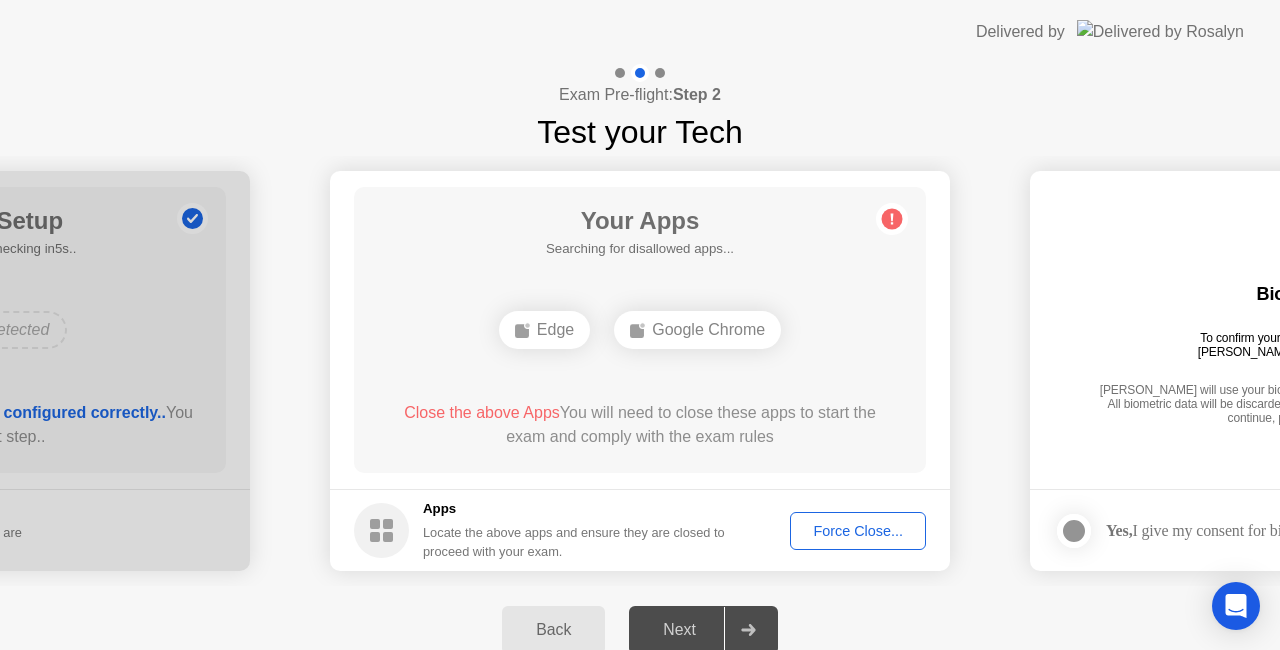 click on "Close the above Apps  You will need to close these apps to start the exam and comply with the exam rules" 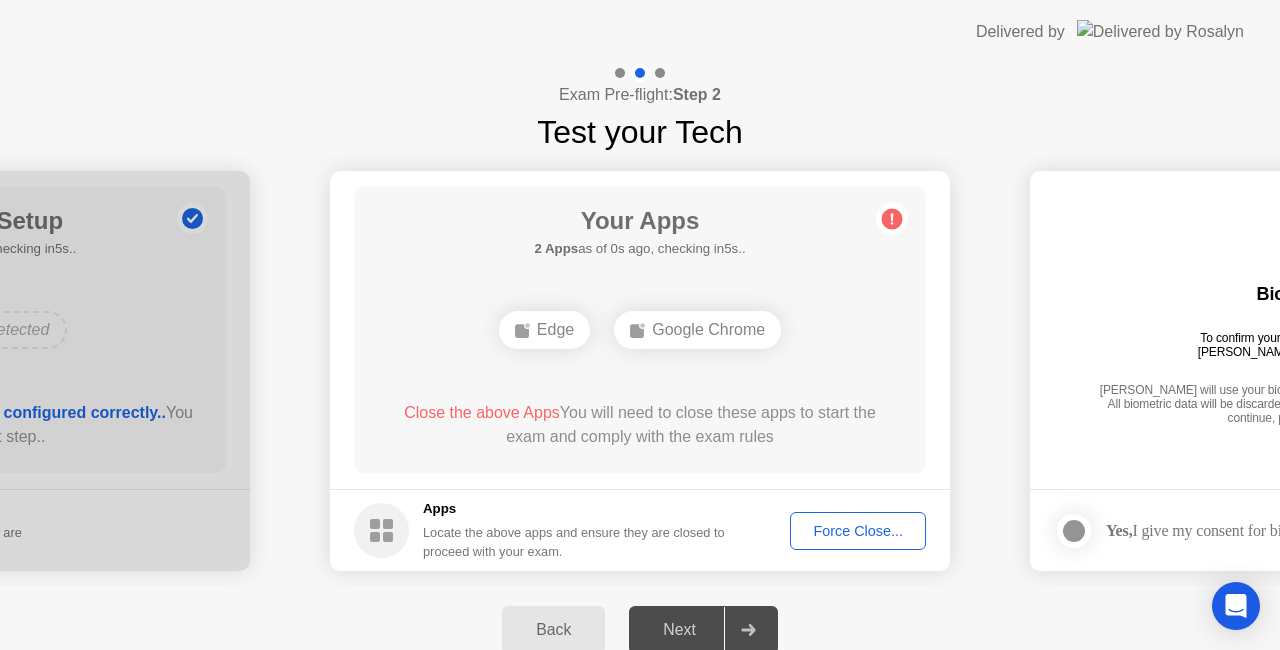 click on "Force Close..." 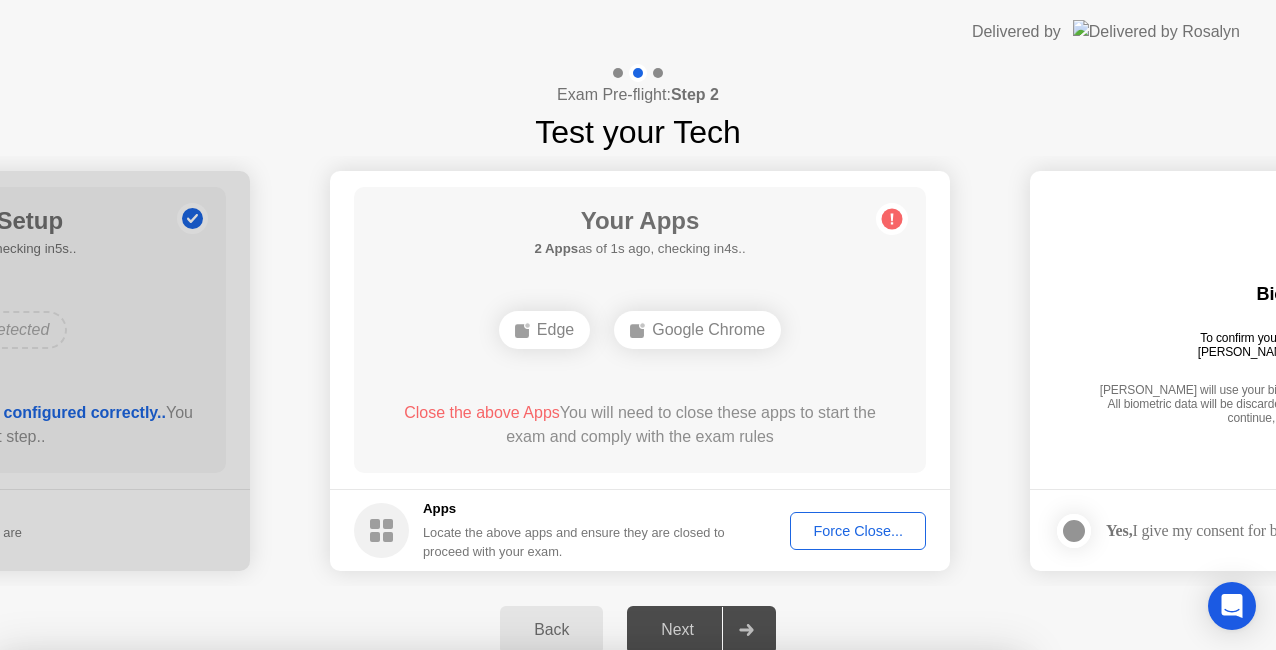 click on "Confirm" at bounding box center [577, 926] 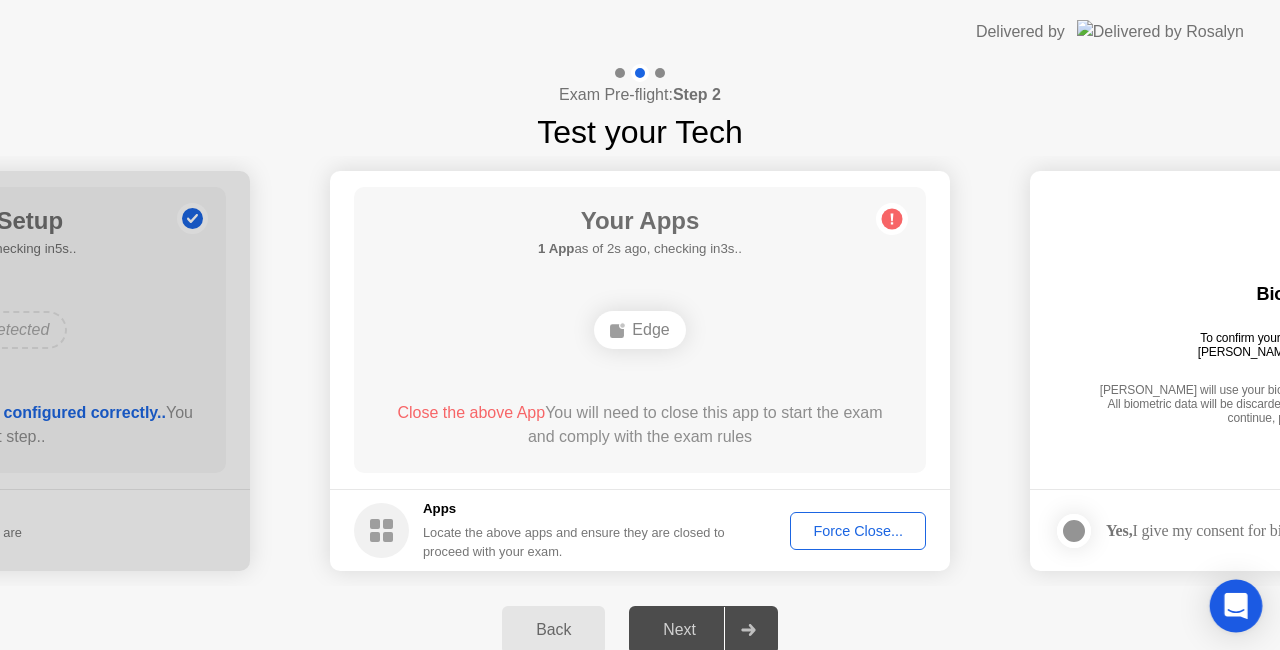 click 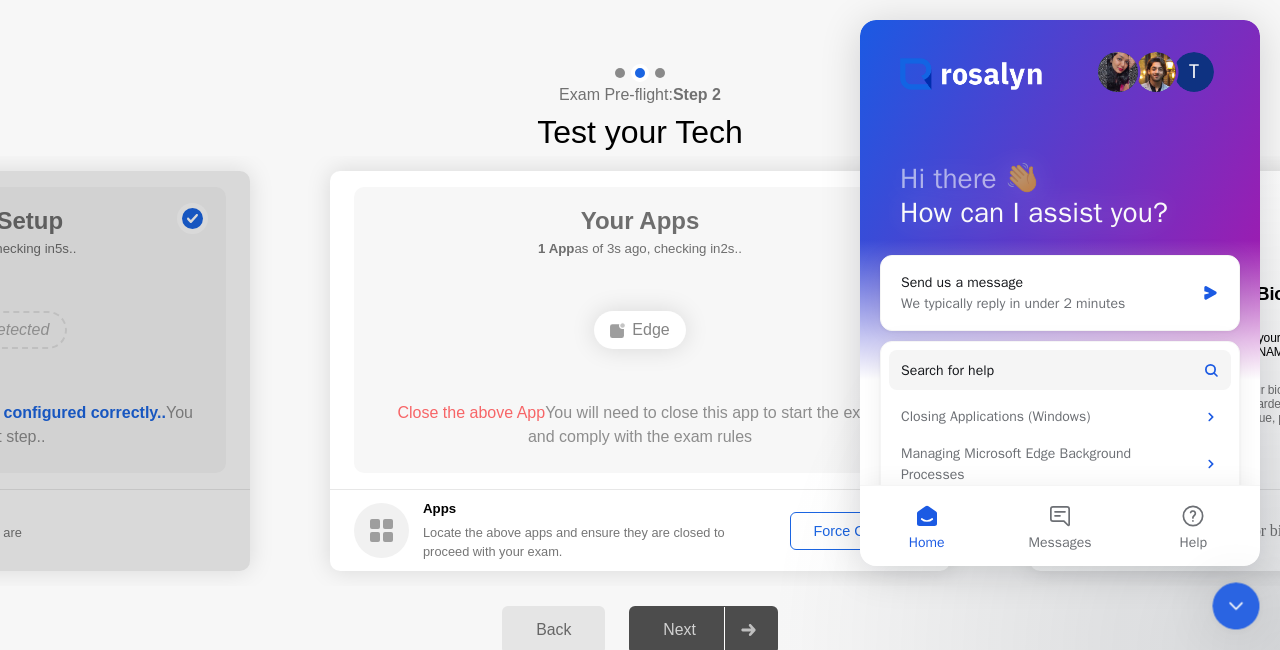 scroll, scrollTop: 0, scrollLeft: 0, axis: both 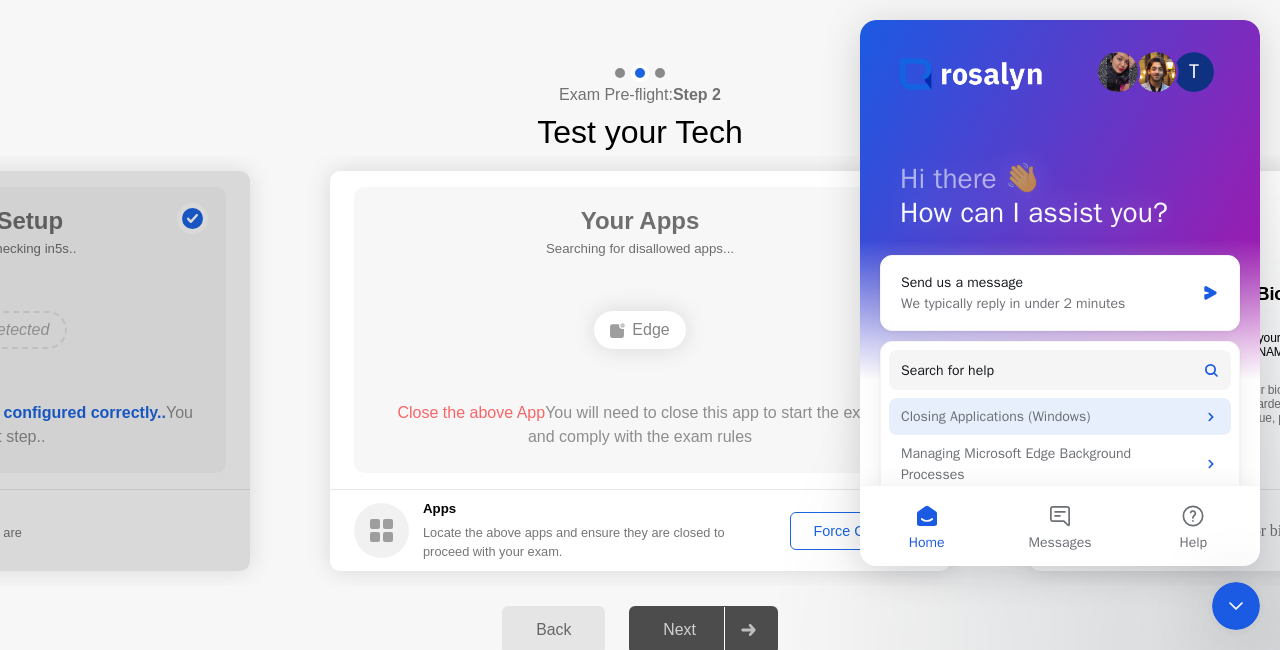 click on "Closing Applications (Windows)" at bounding box center (1060, 416) 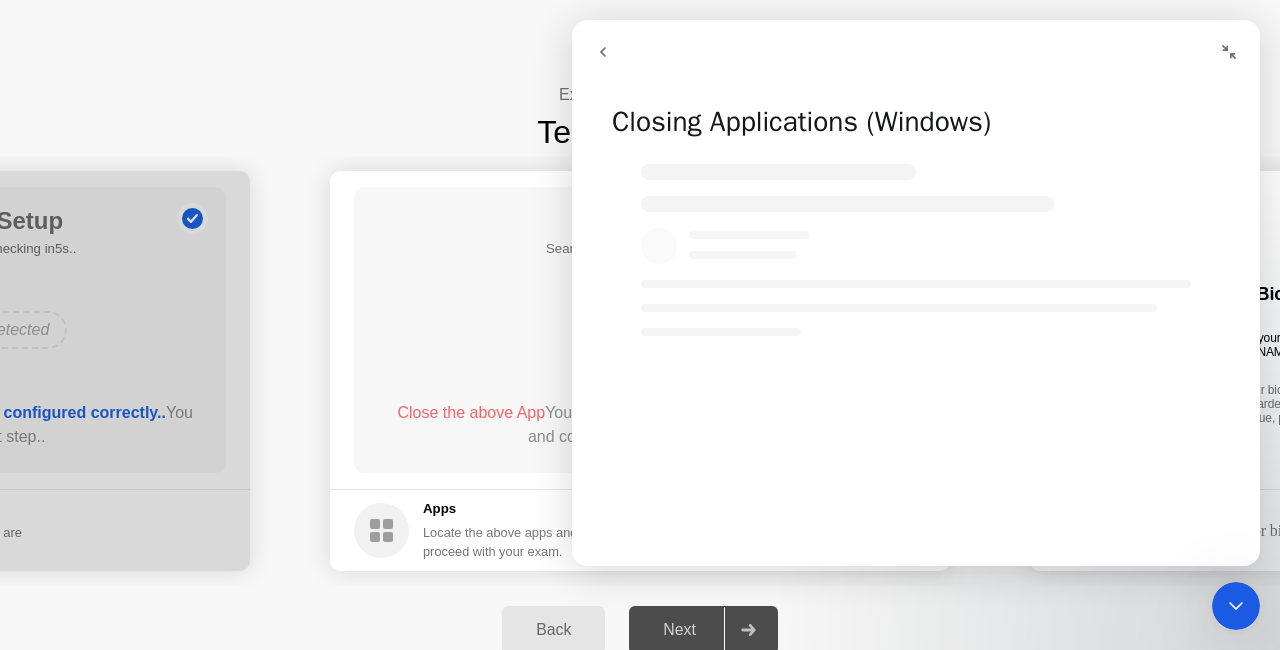 click on "Your Apps  Searching for disallowed apps...  Edge  Close the above App  You will need to close this app to start the exam and comply with the exam rules" 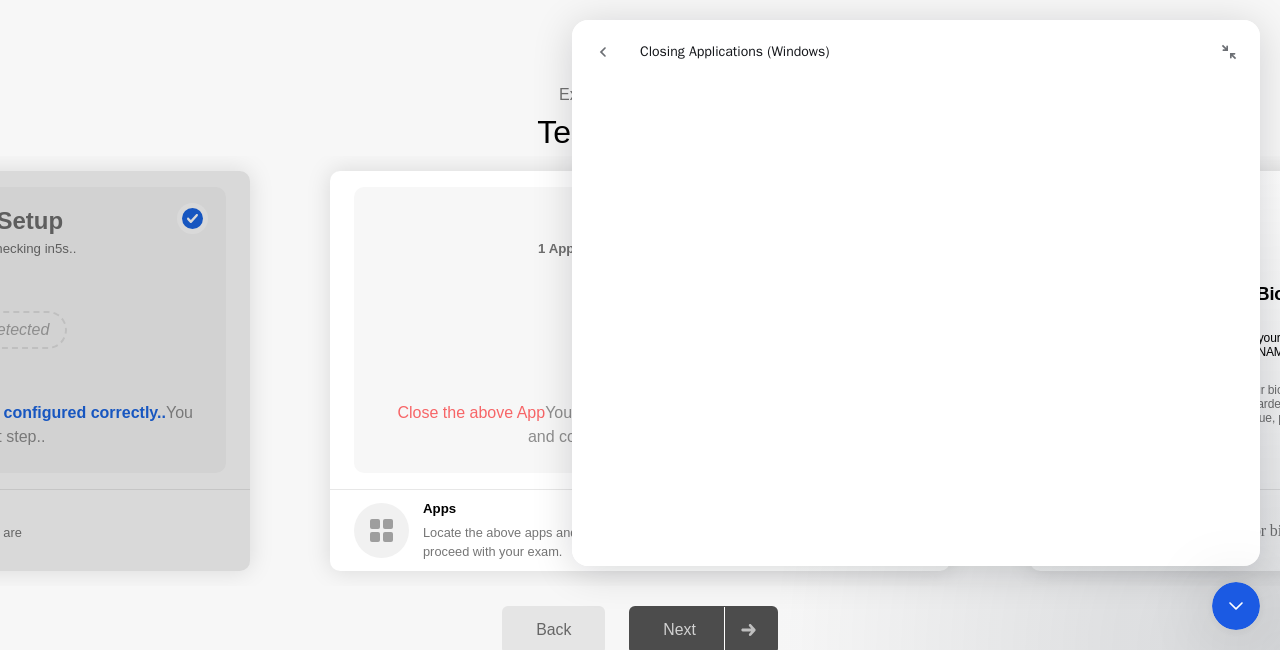 scroll, scrollTop: 1700, scrollLeft: 0, axis: vertical 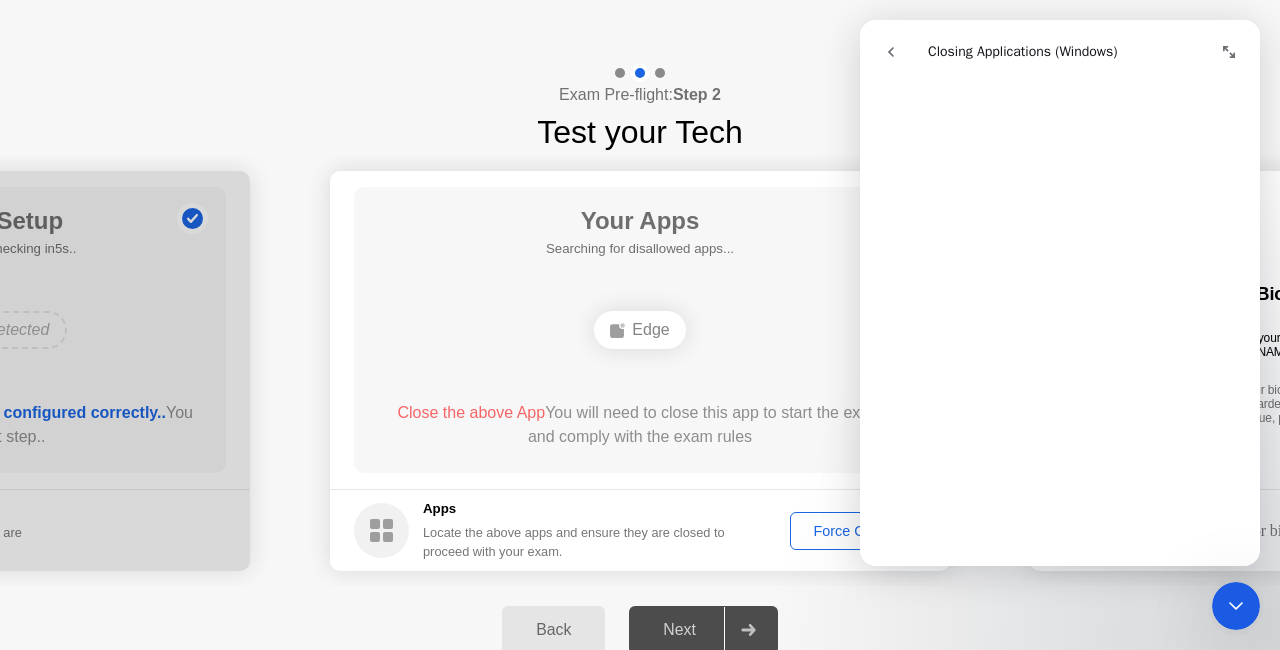 click on "Your Apps  Searching for disallowed apps...  Edge  Close the above App  You will need to close this app to start the exam and comply with the exam rules" 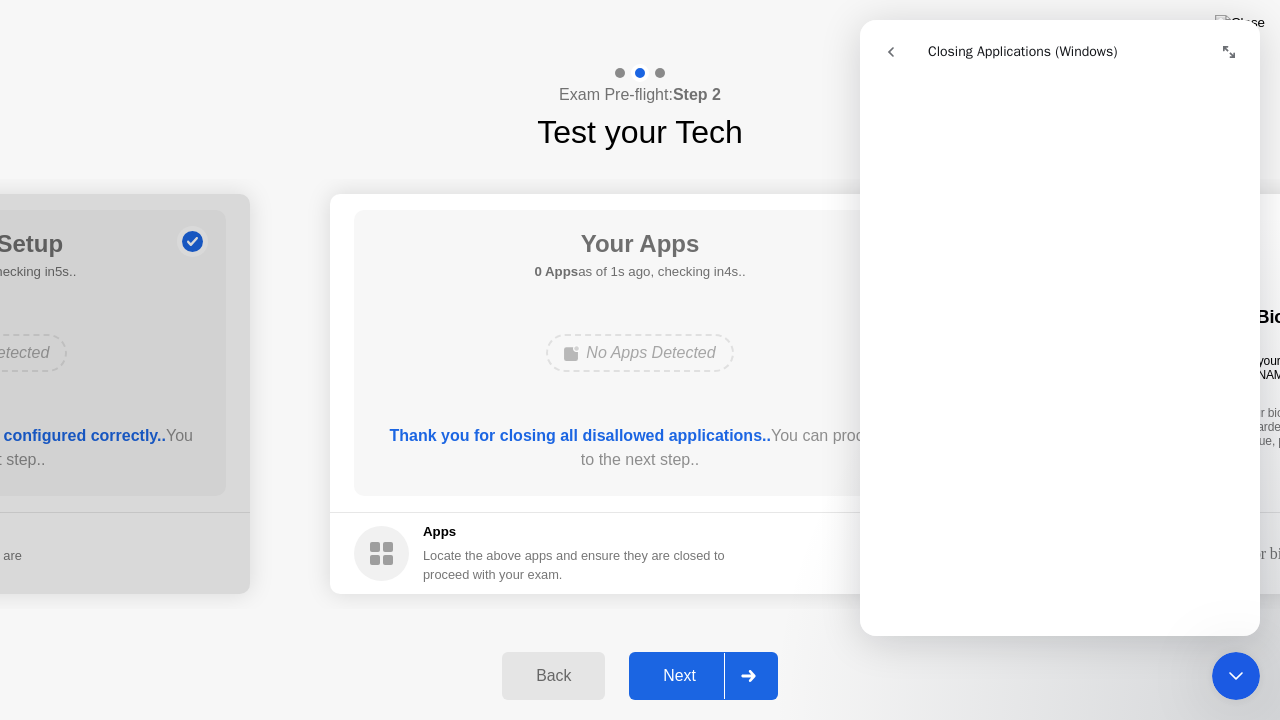 click at bounding box center (1236, 676) 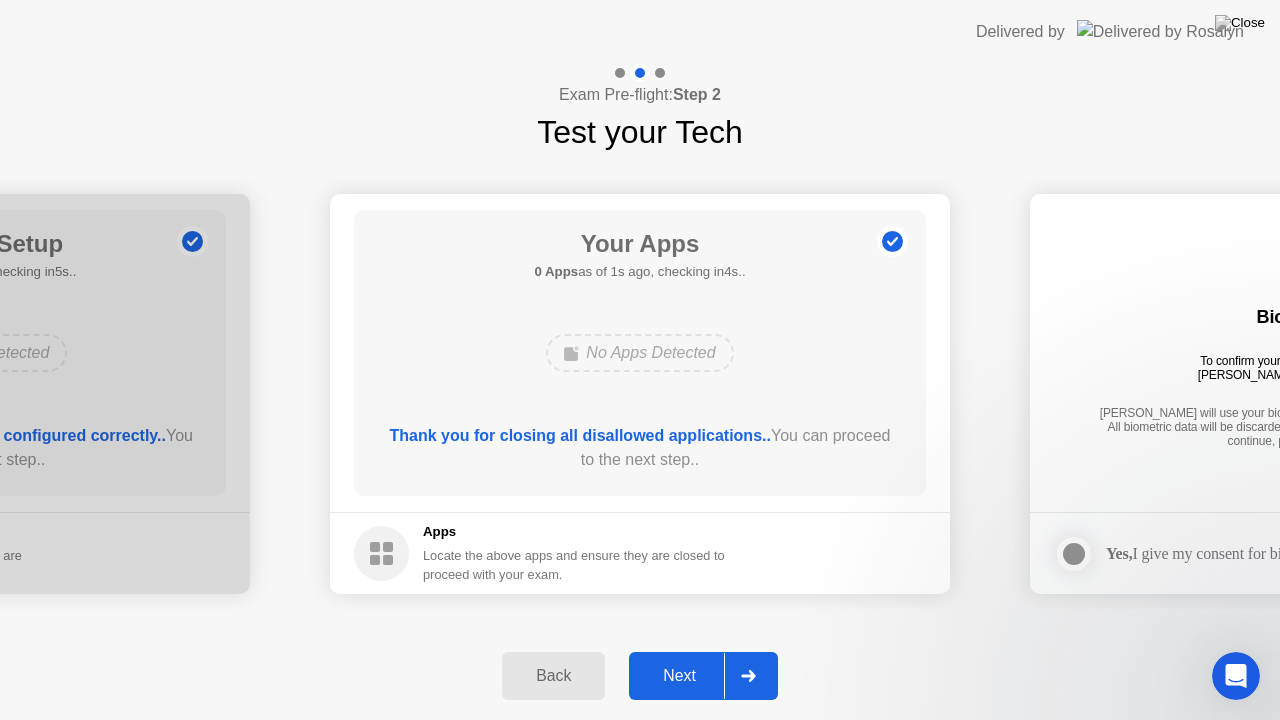 scroll, scrollTop: 0, scrollLeft: 0, axis: both 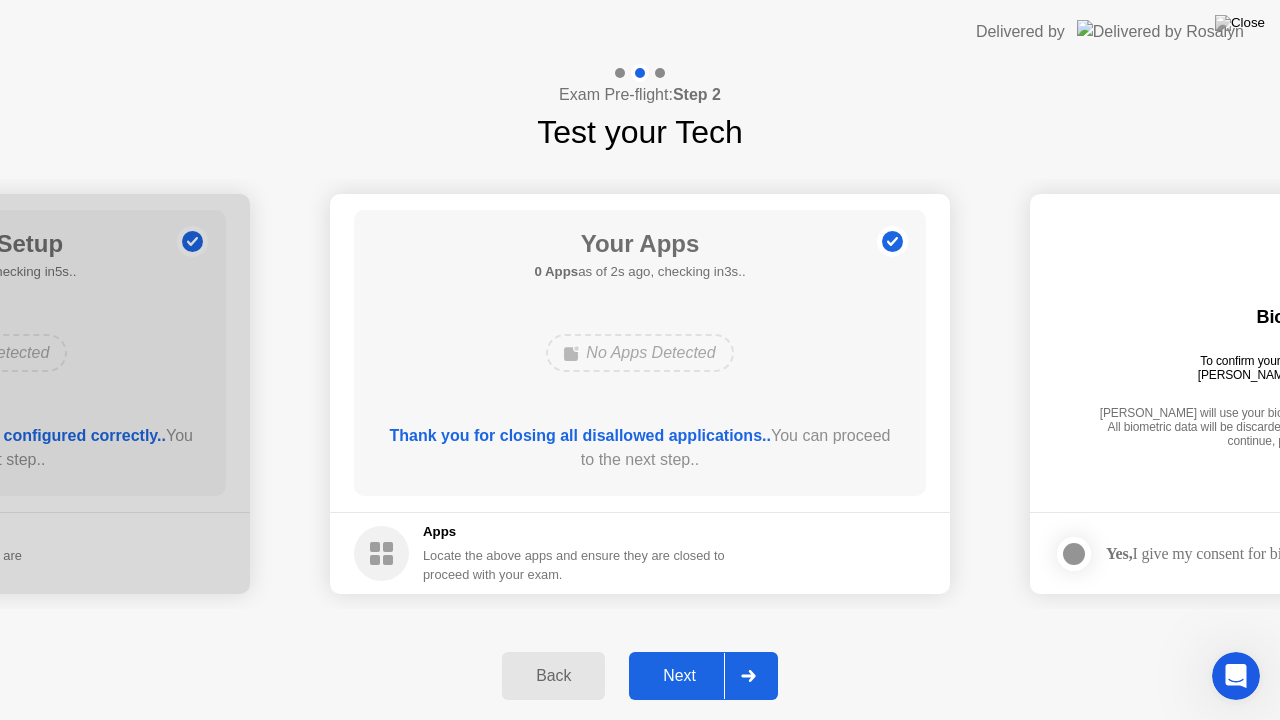 click on "Next" 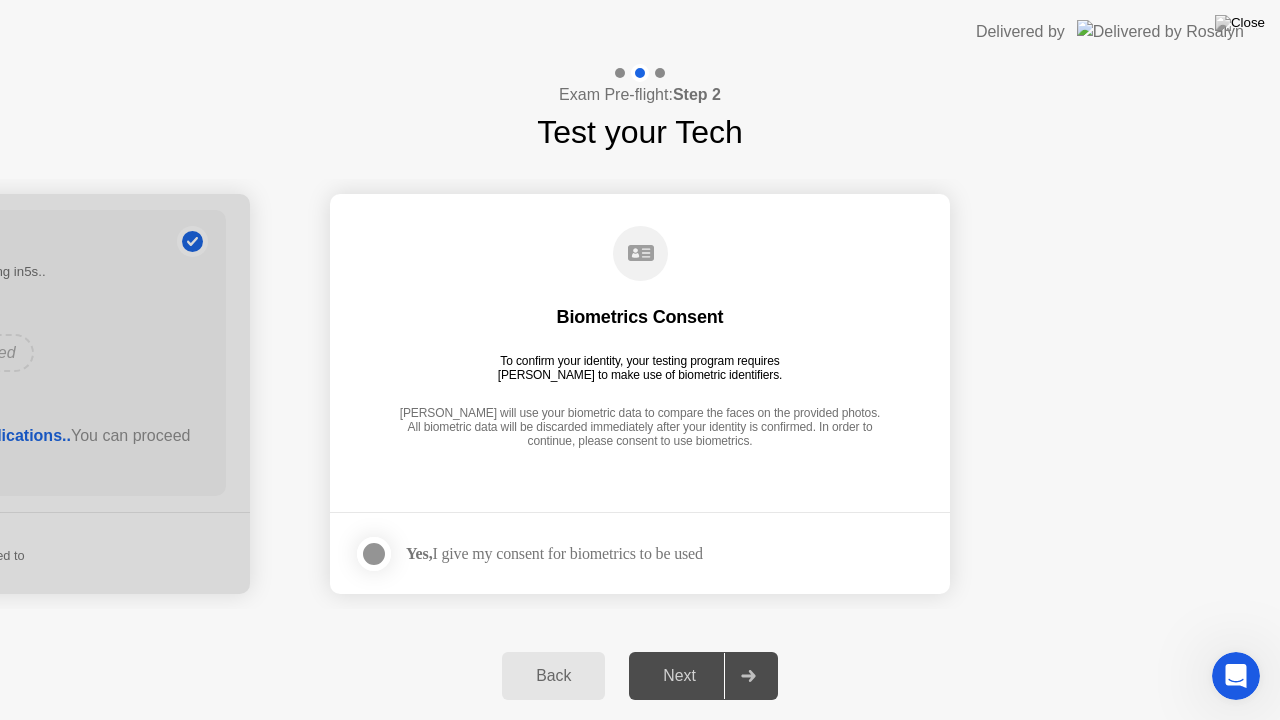 click 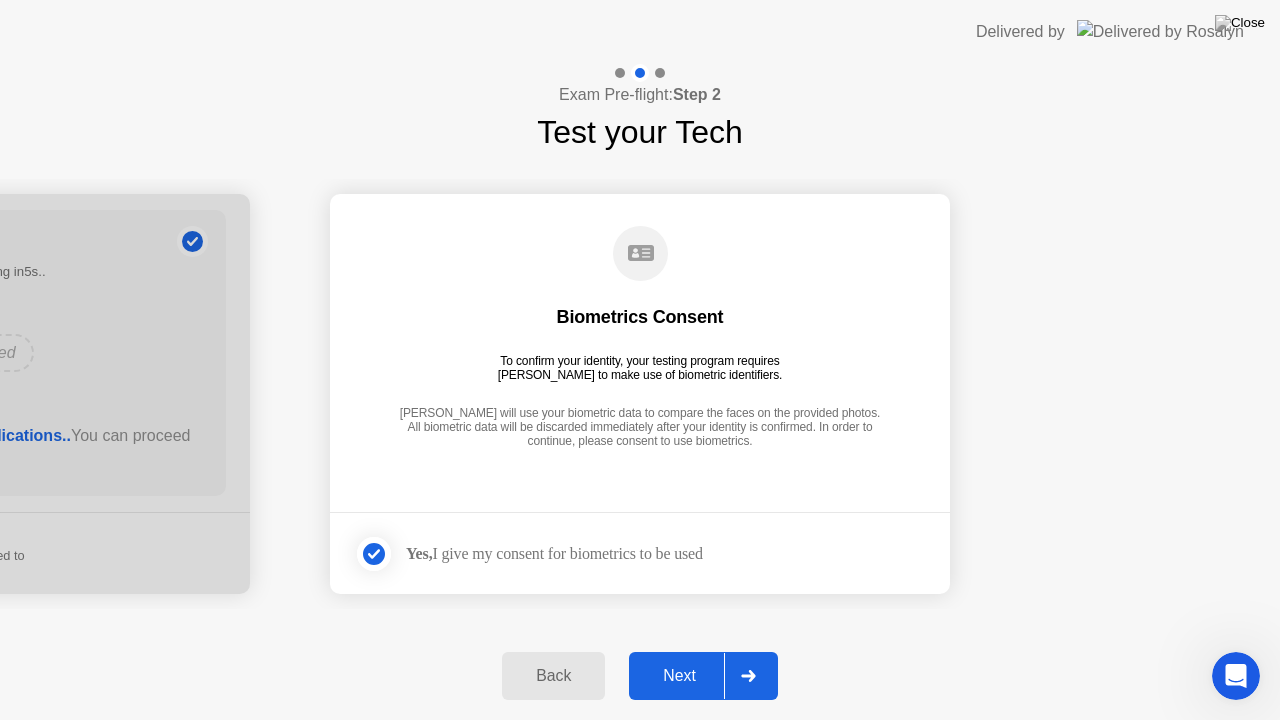 click on "Next" 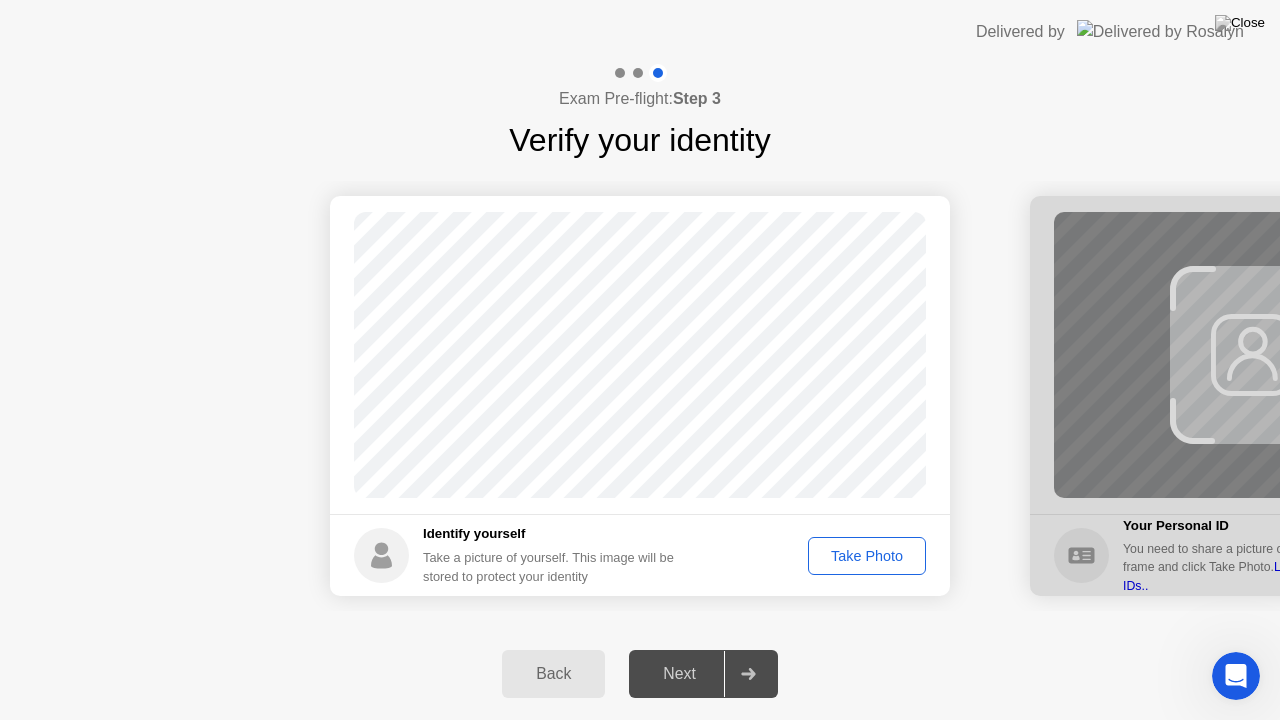 click on "Take Photo" 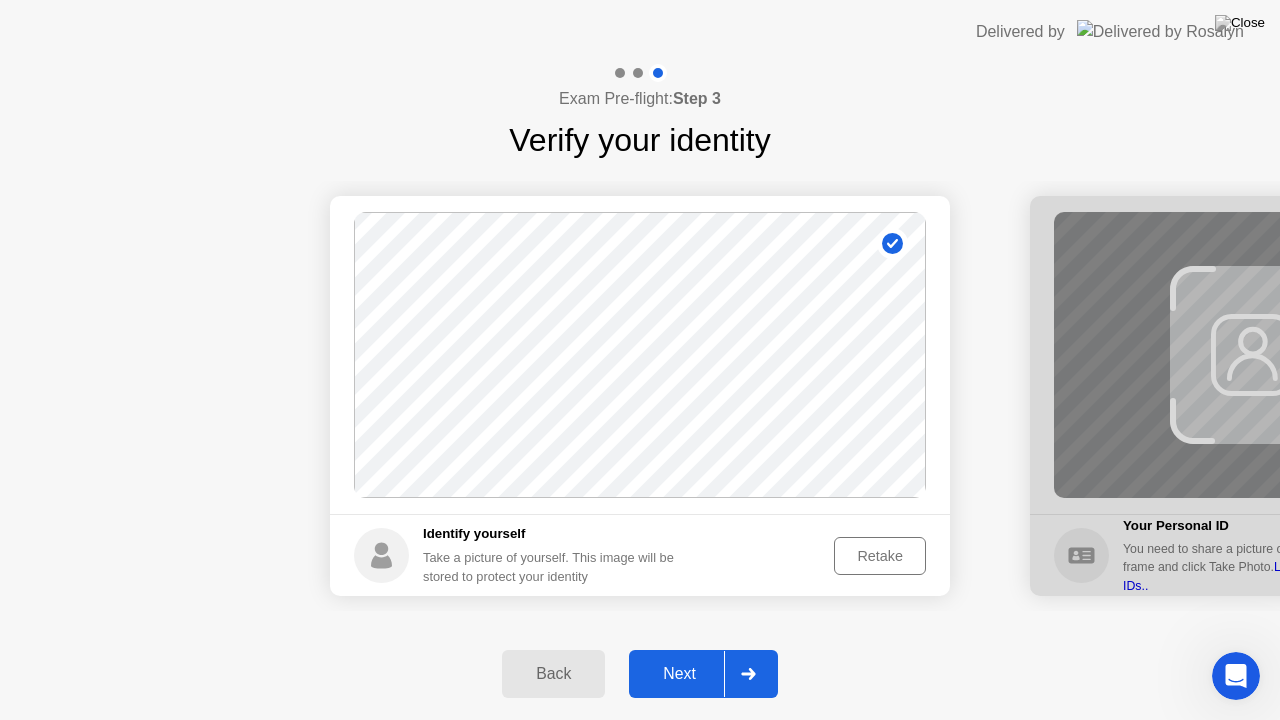 click on "Next" 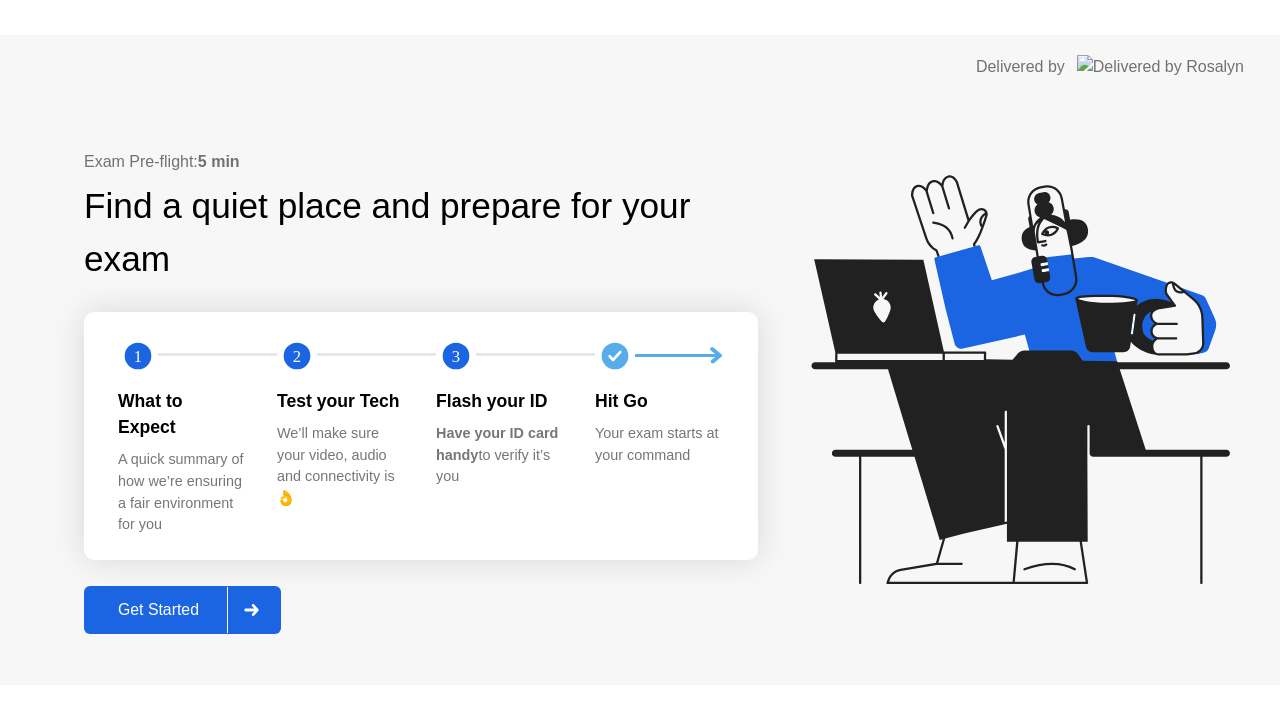 scroll, scrollTop: 0, scrollLeft: 0, axis: both 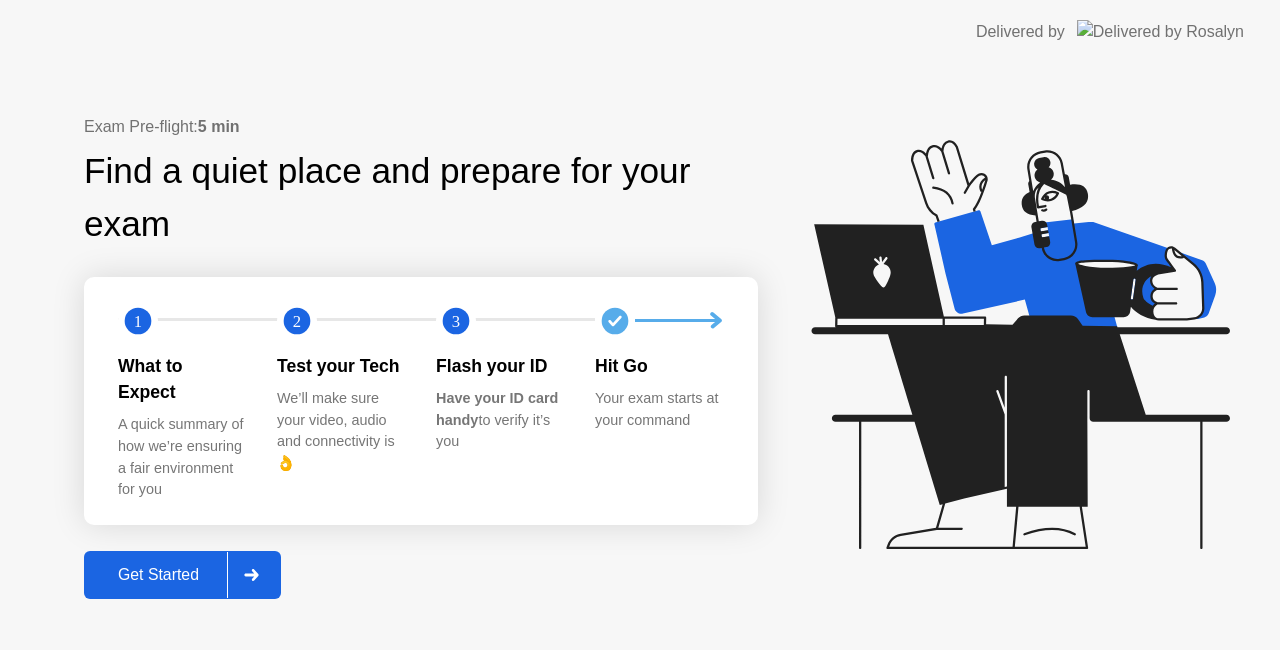 click on "Get Started" 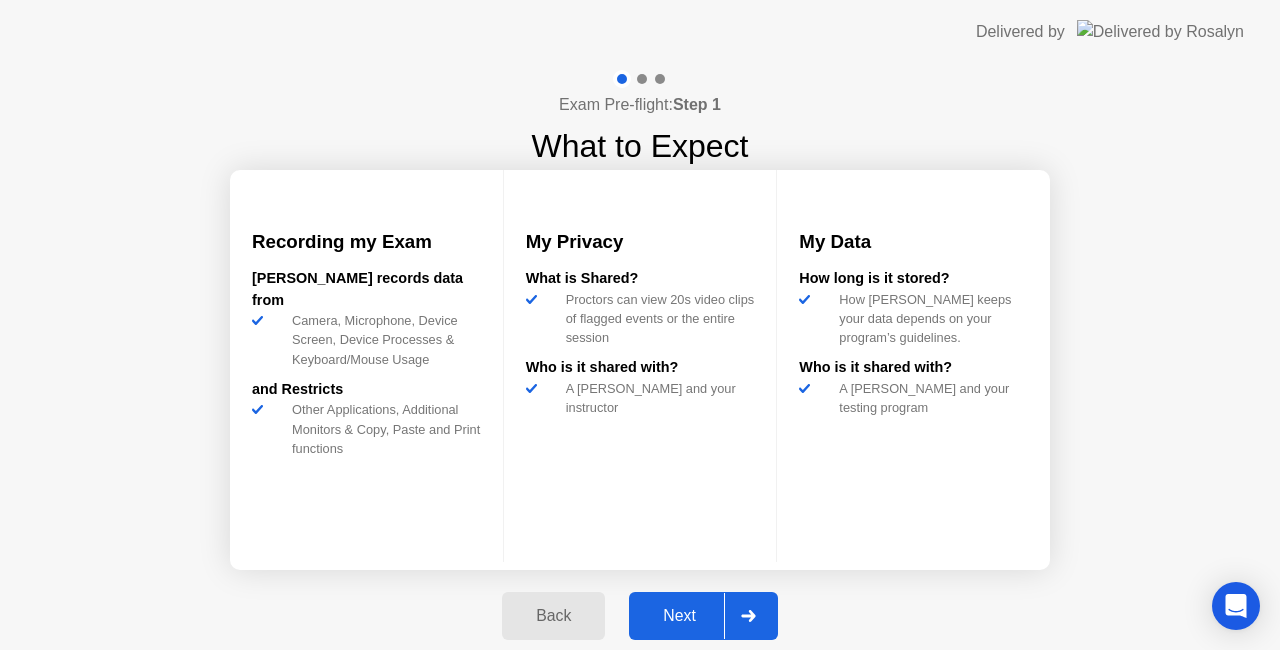click on "Next" 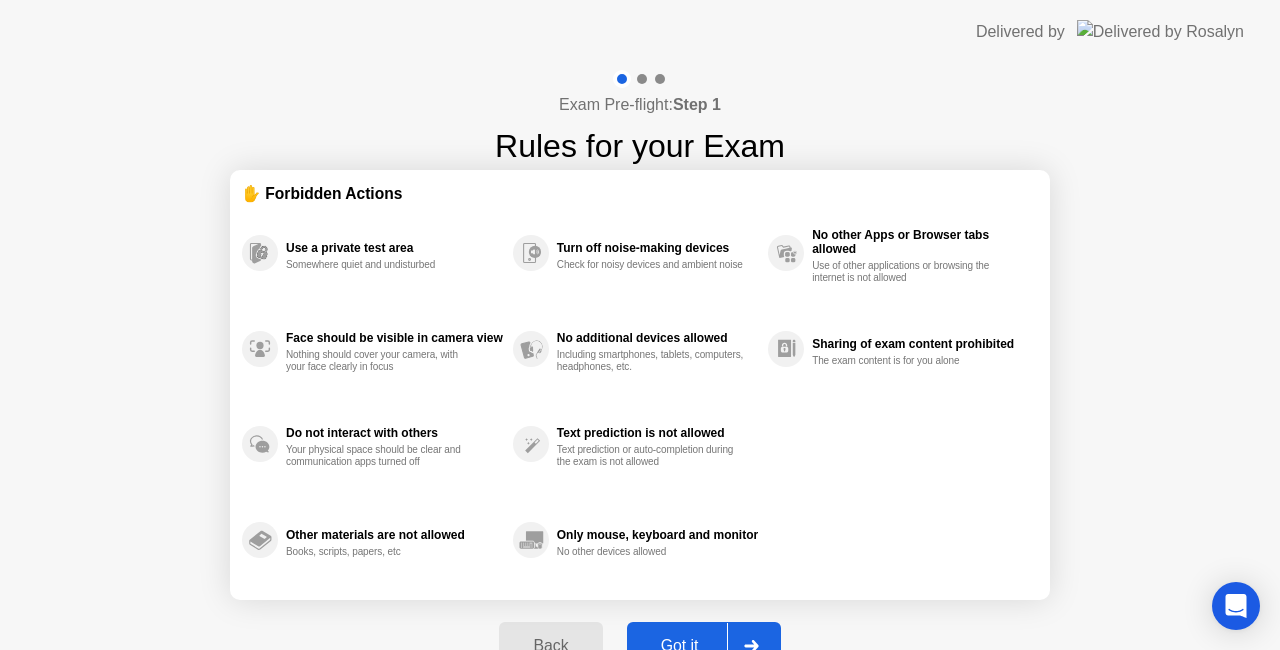 click on "Got it" 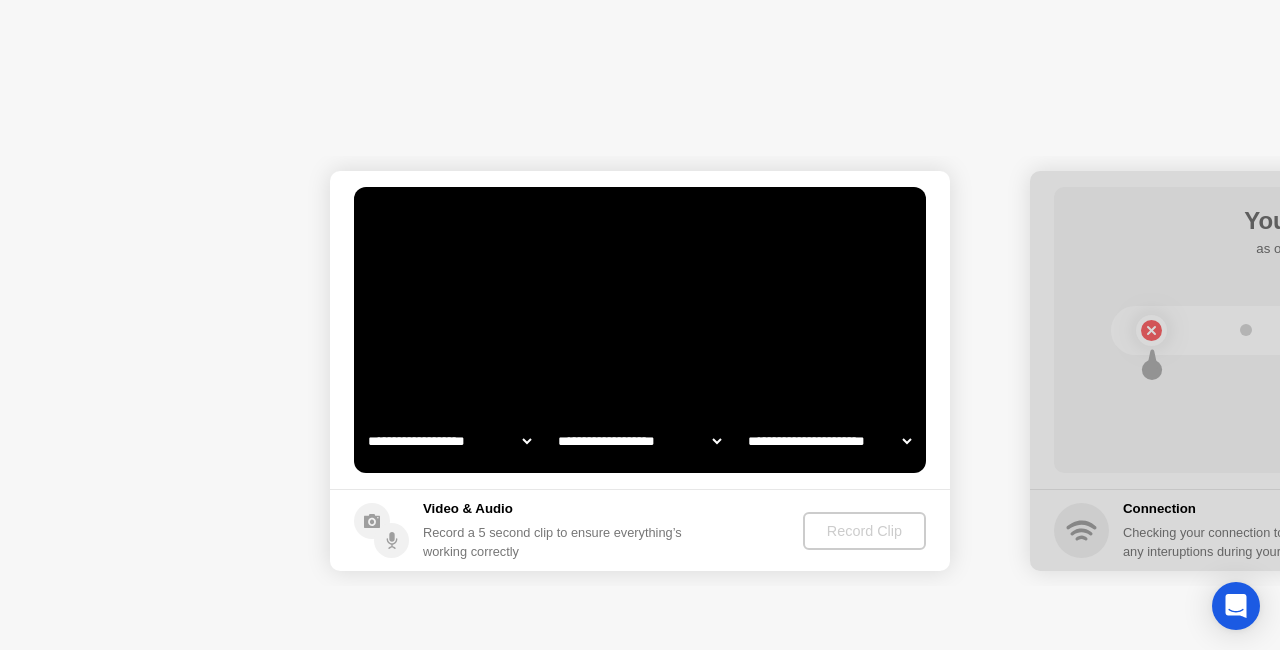 select on "**********" 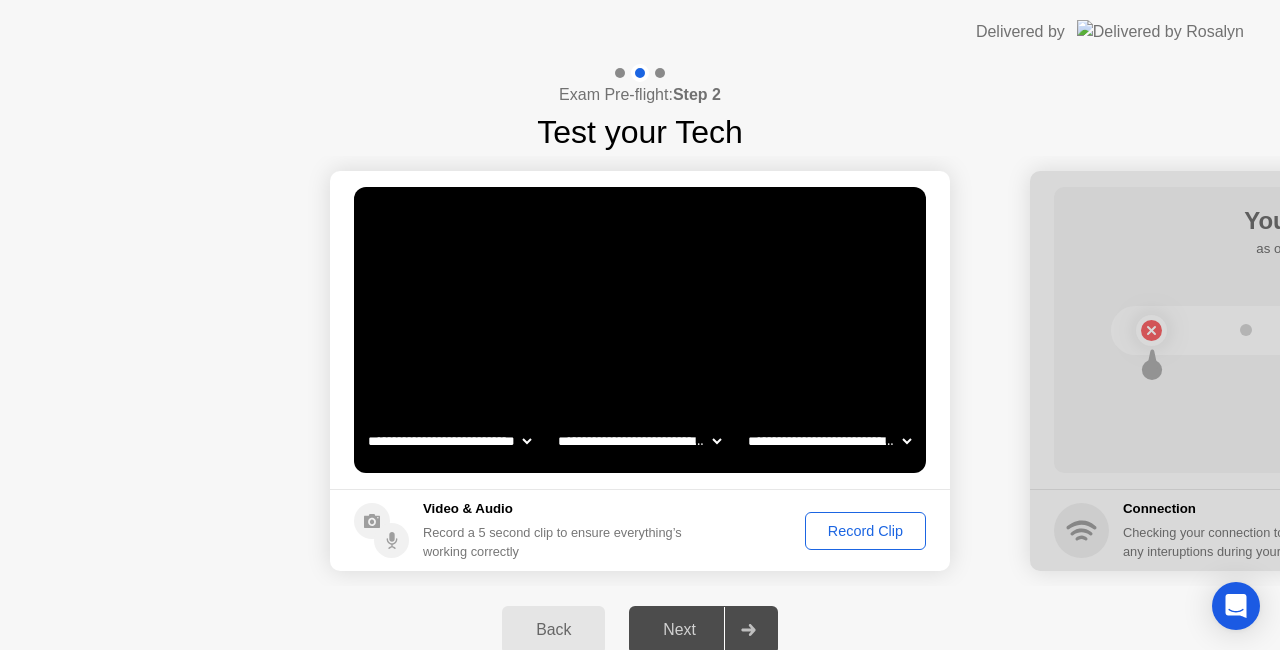 click on "Record Clip" 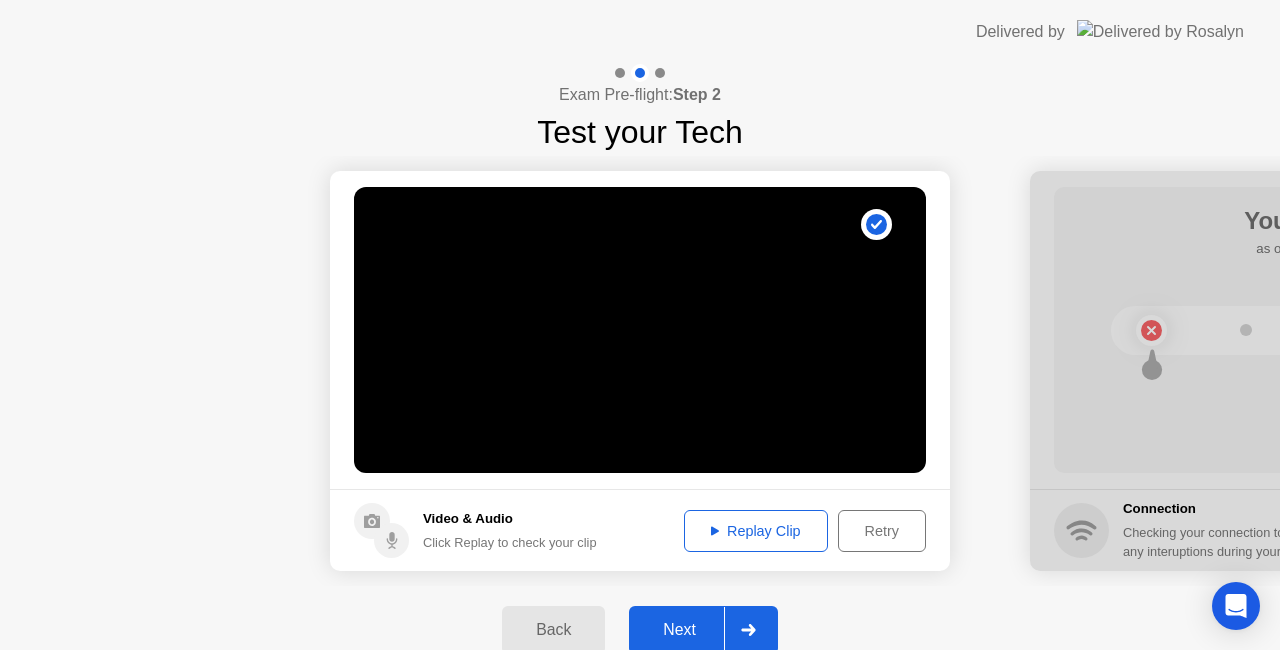 click on "Next" 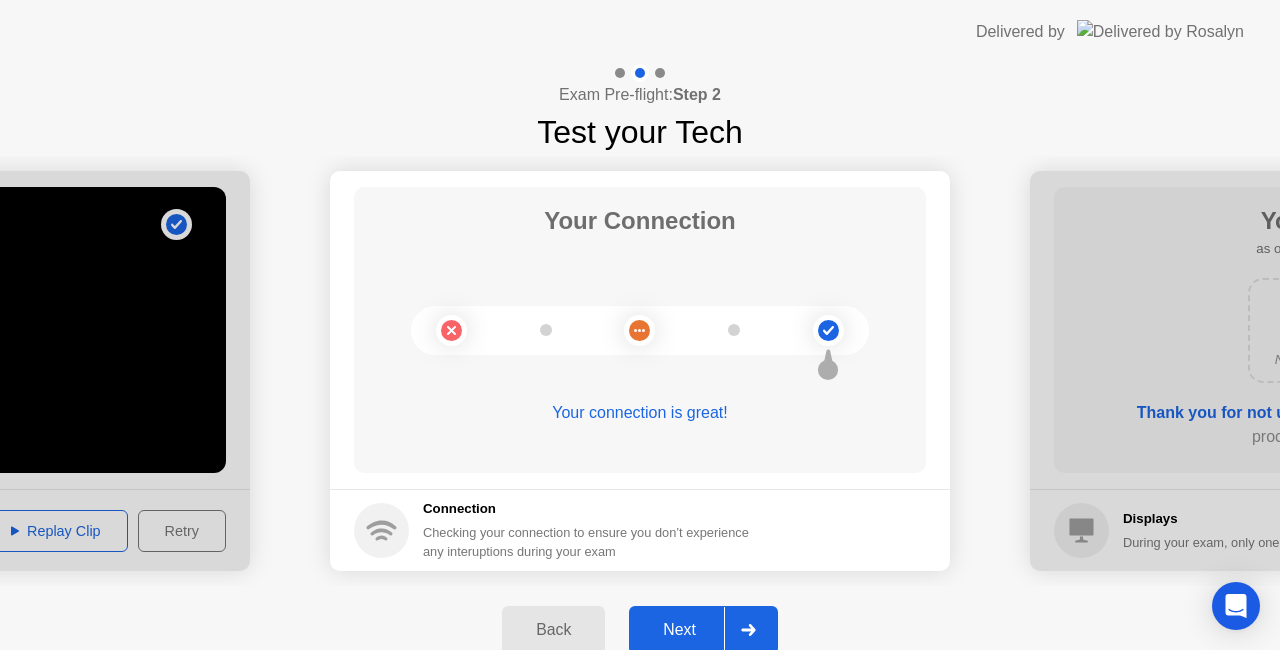 click on "Next" 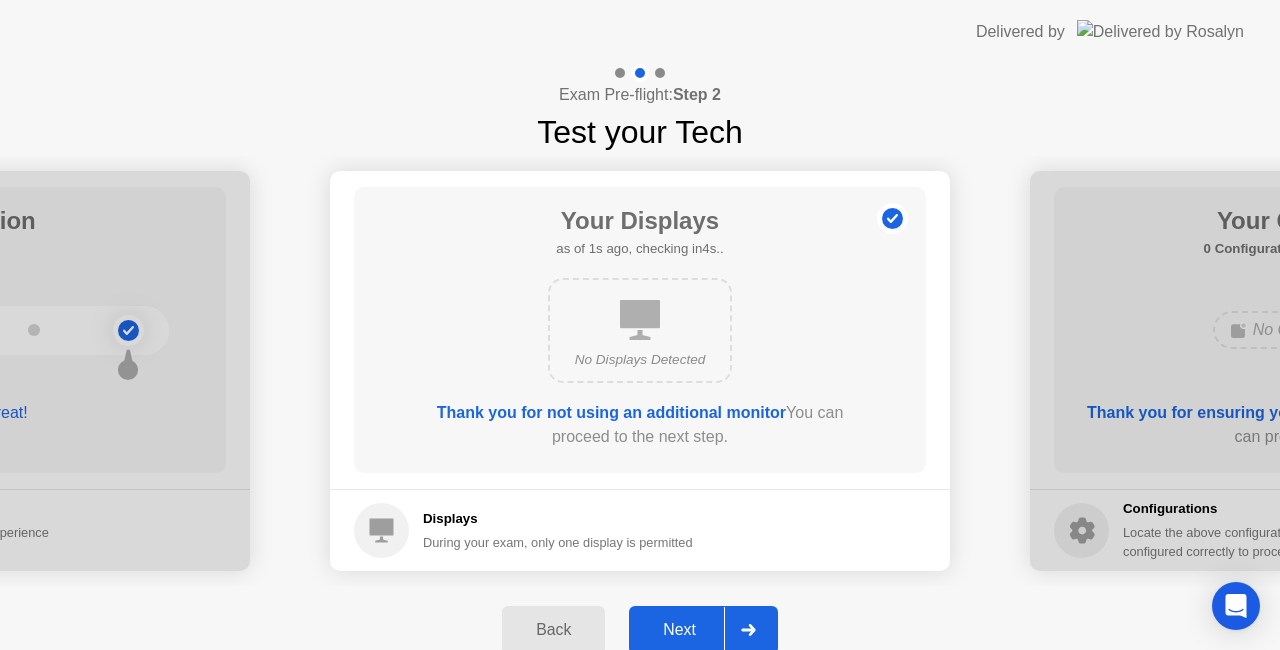 click on "Next" 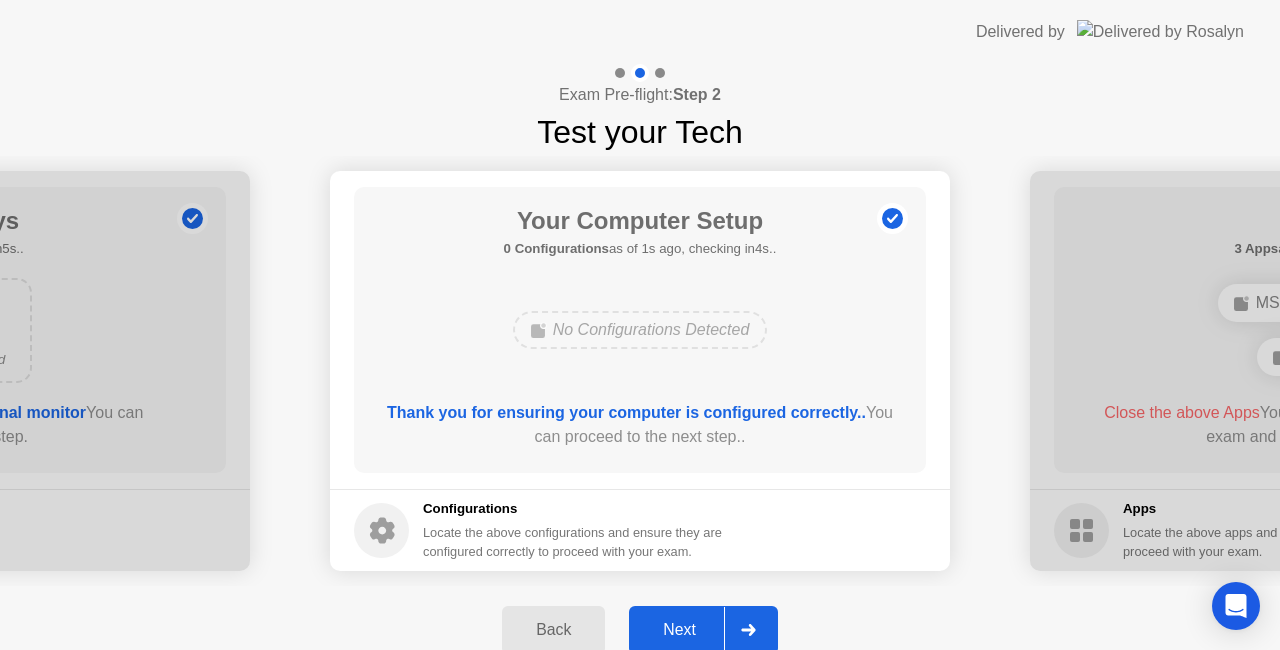click on "Next" 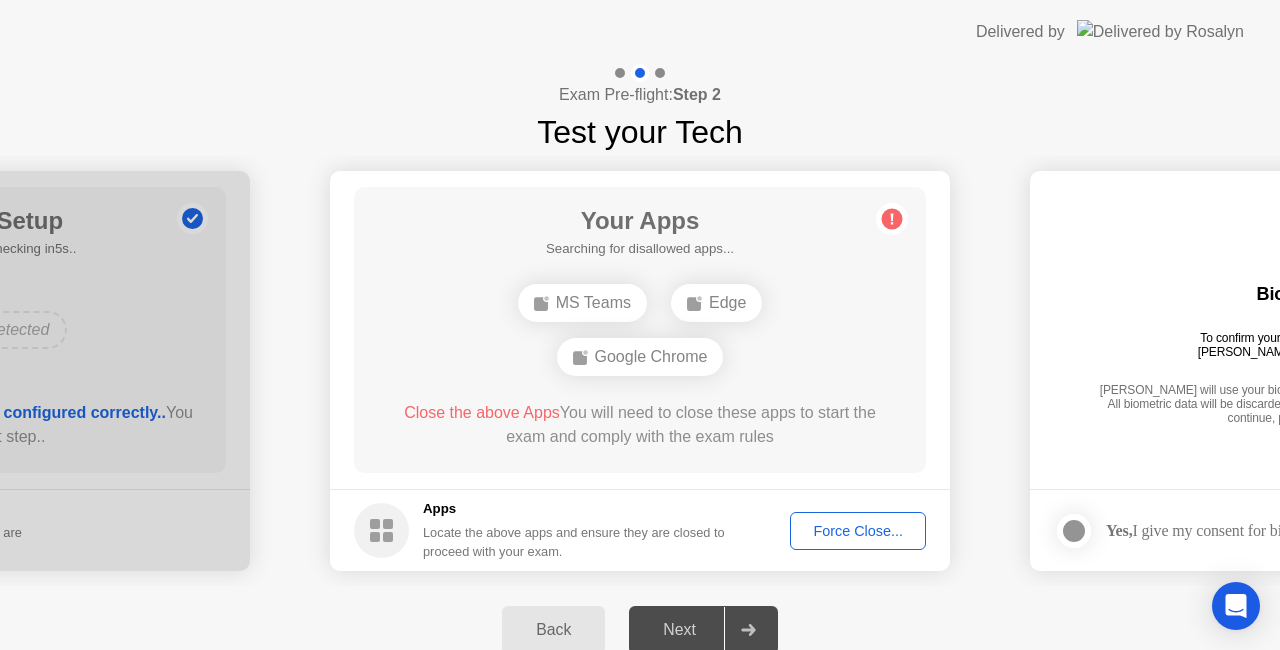 click on "Force Close..." 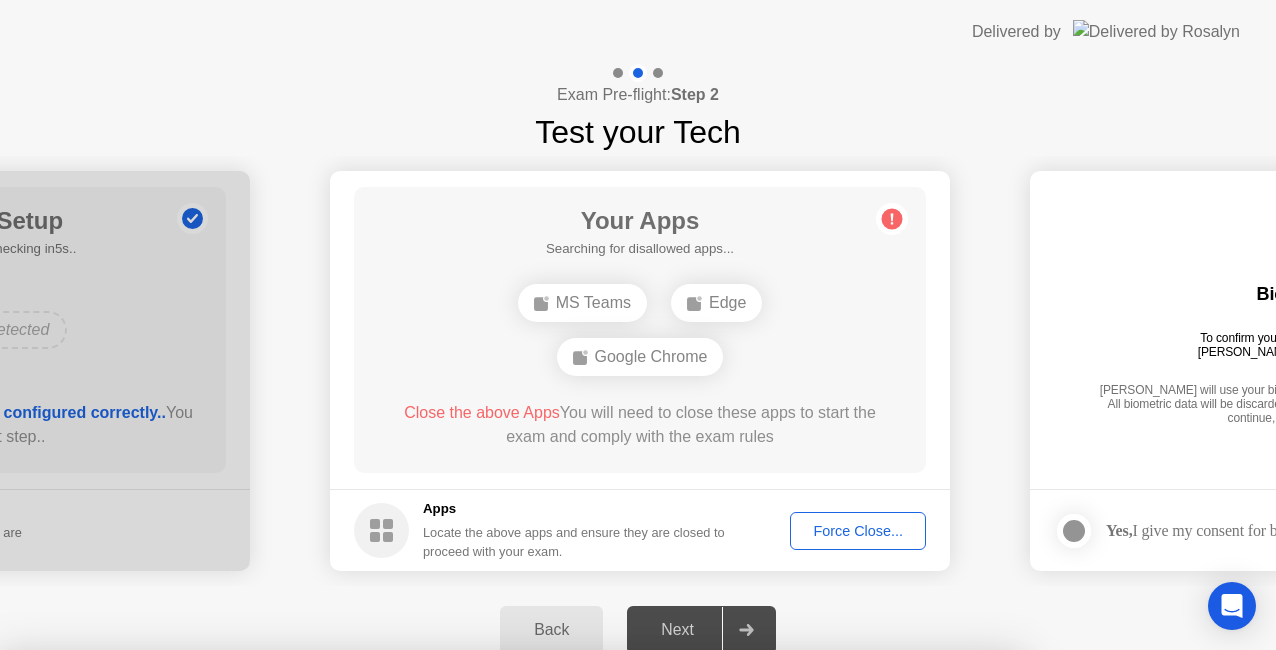 click on "Confirm" at bounding box center (577, 926) 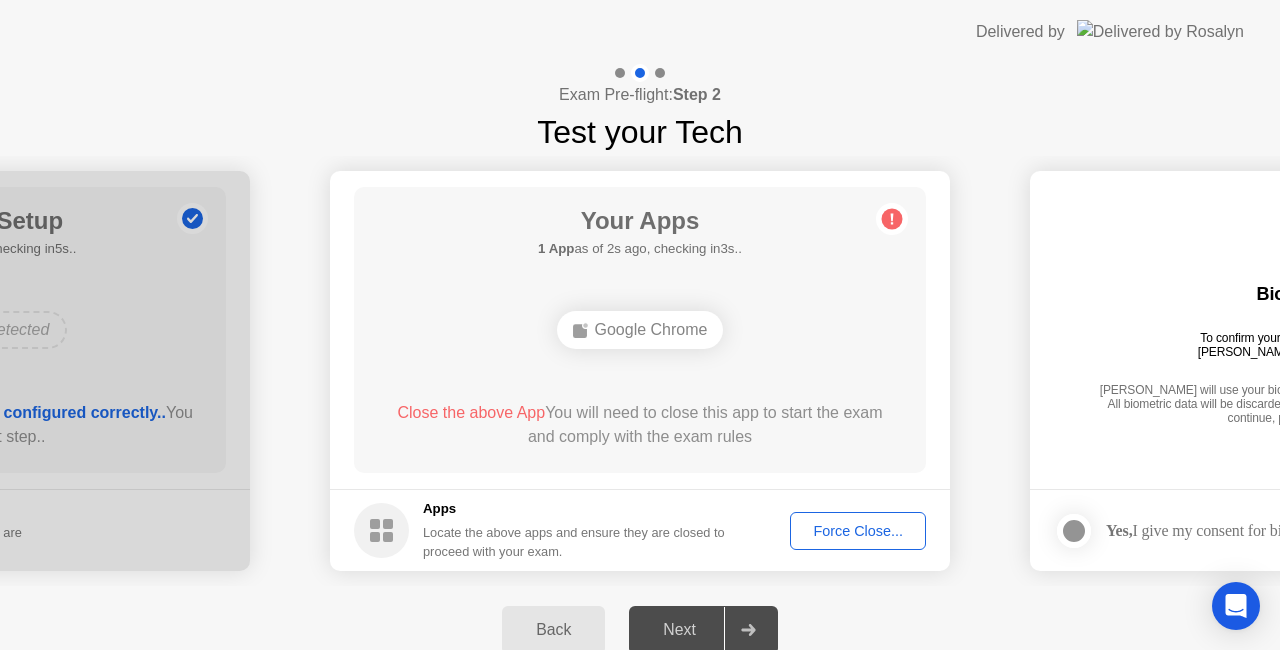 click on "**********" 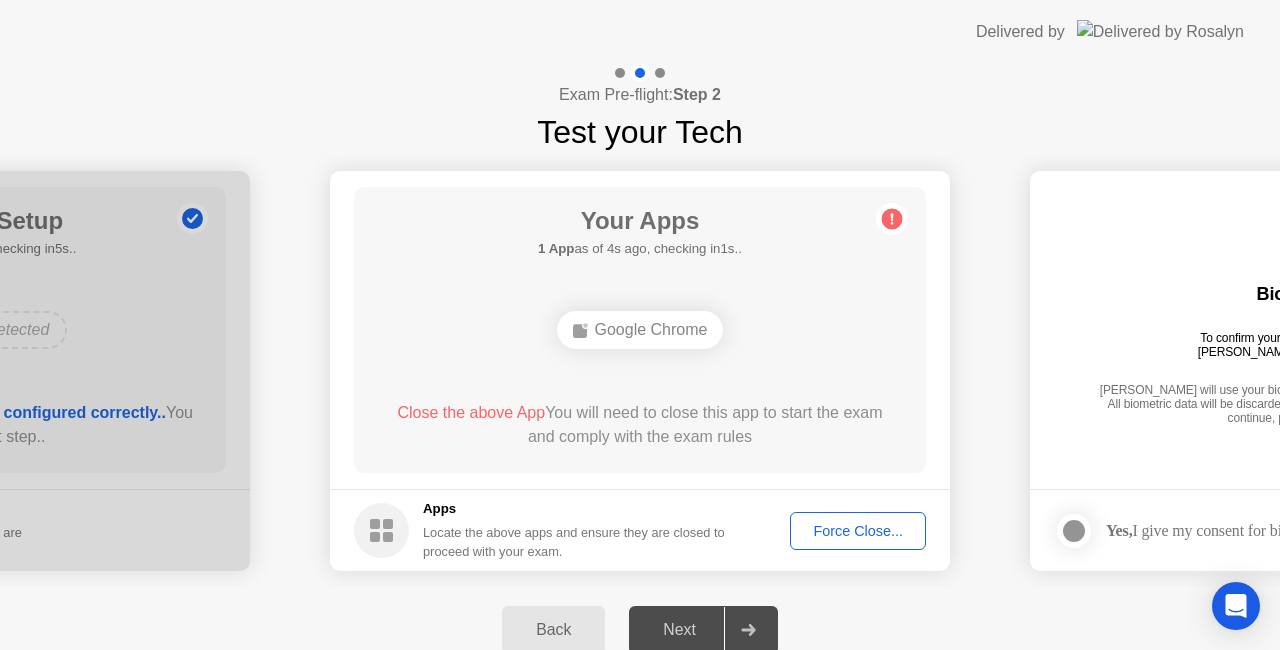 click on "Force Close..." 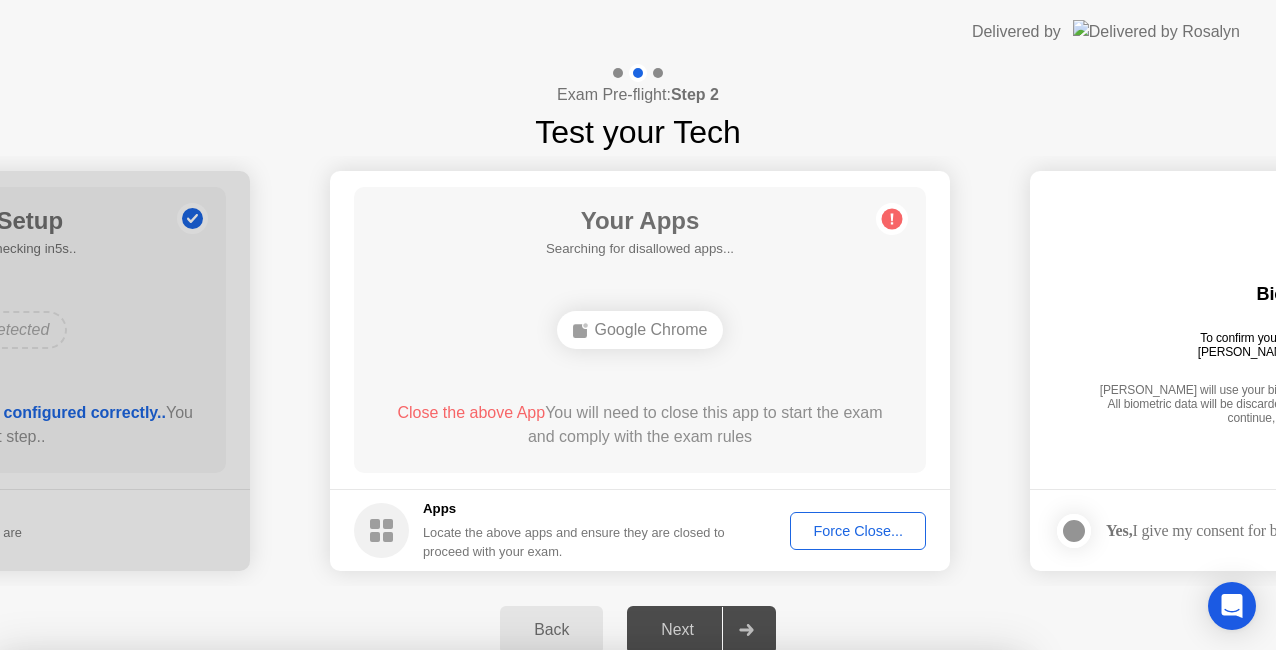 click on "Confirm" at bounding box center [577, 926] 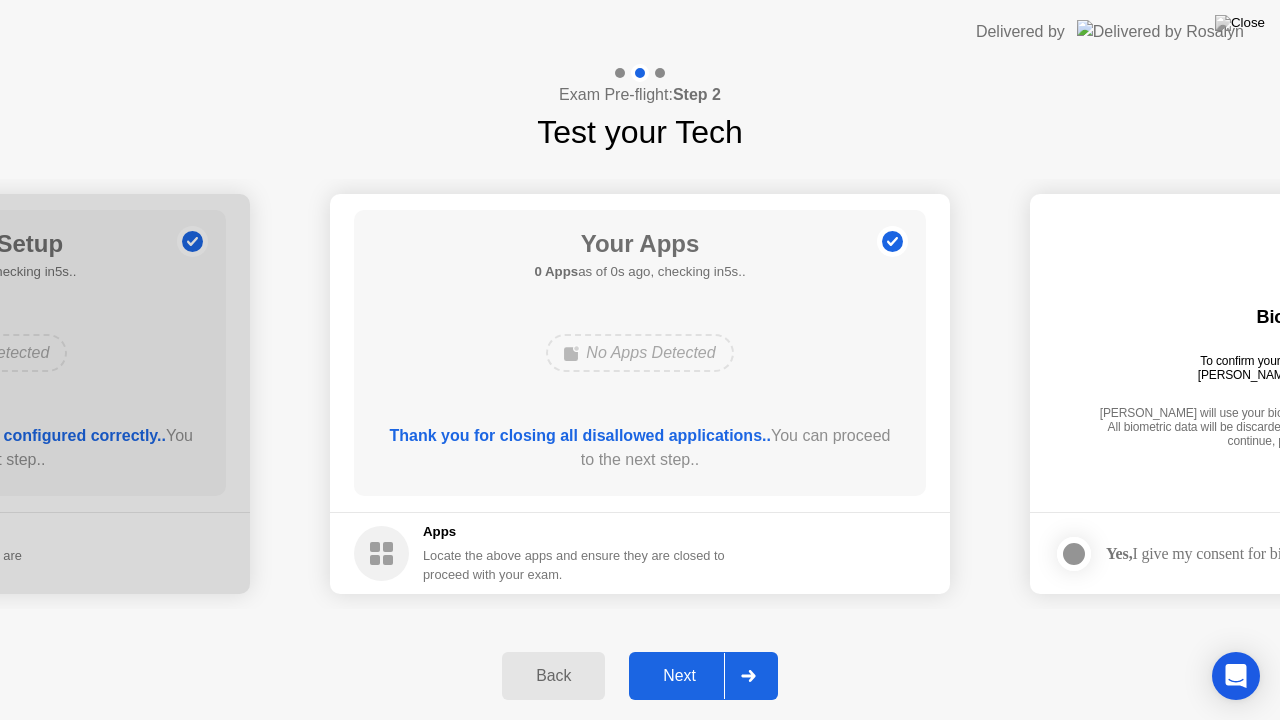 click on "Next" 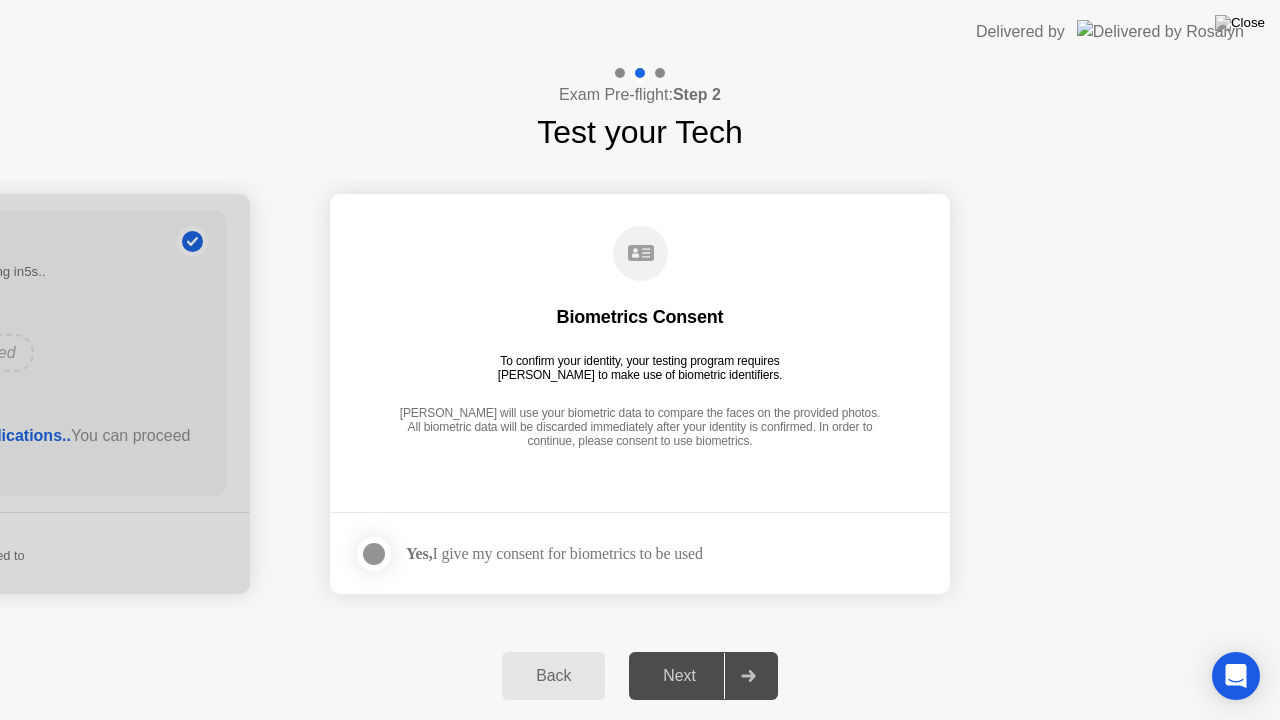click on "Yes,  I give my consent for biometrics to be used" 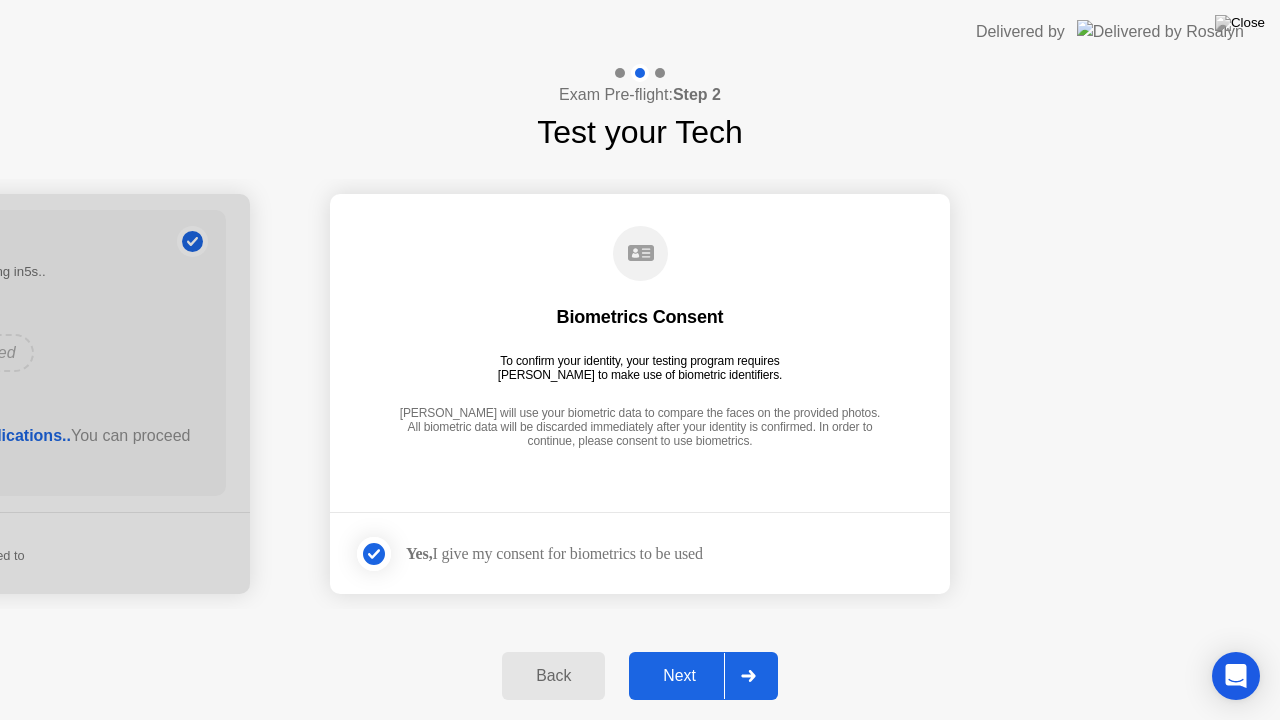 click on "Next" 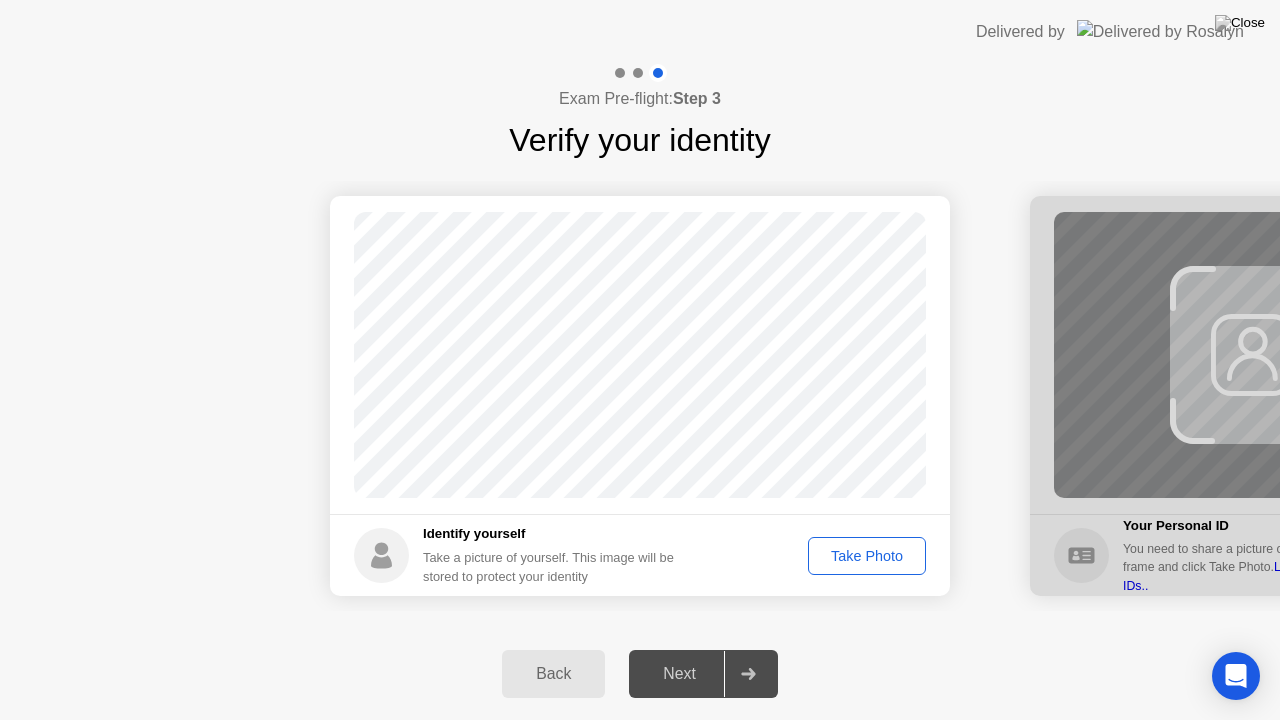 click on "Take Photo" 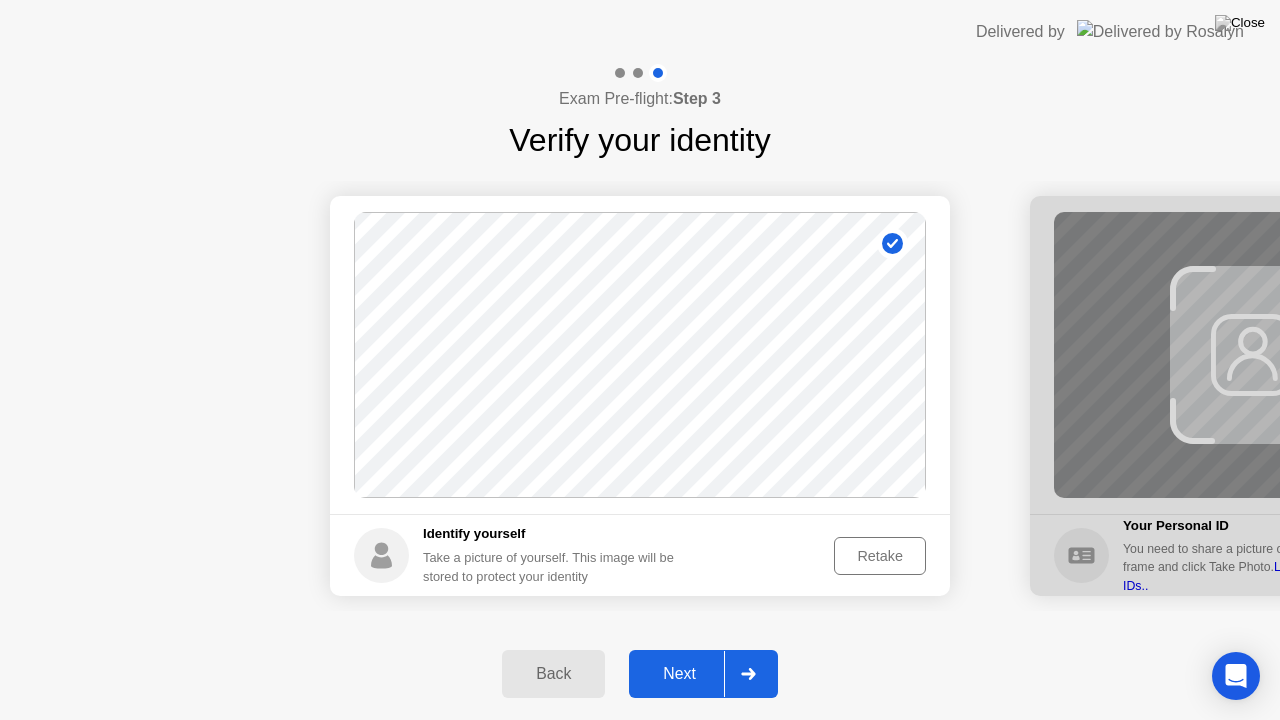 click on "Retake" 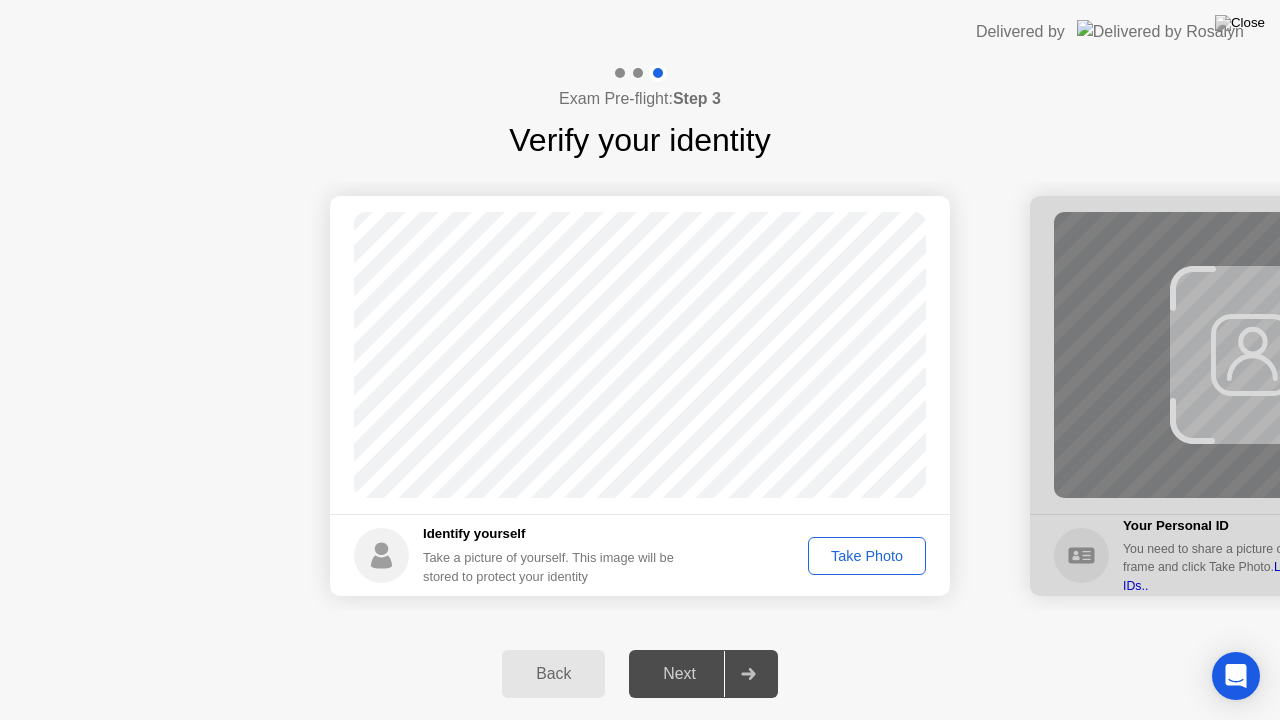 click on "Take Photo" 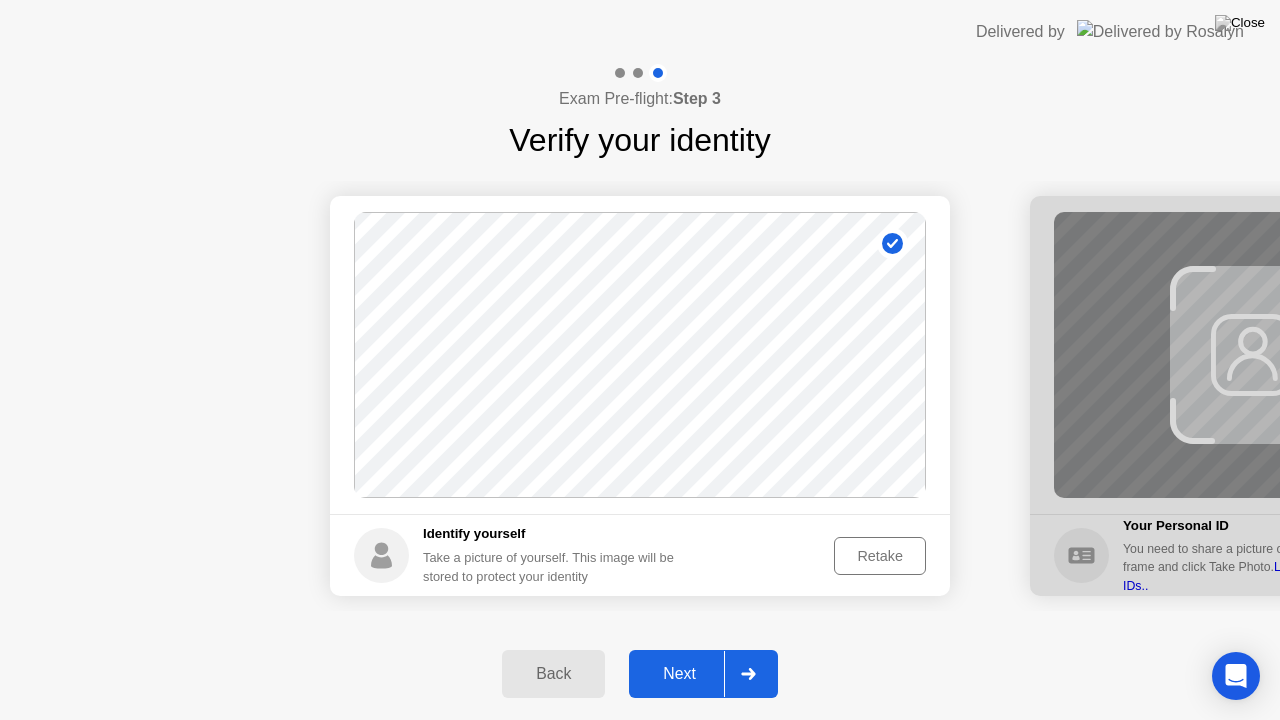 click on "Next" 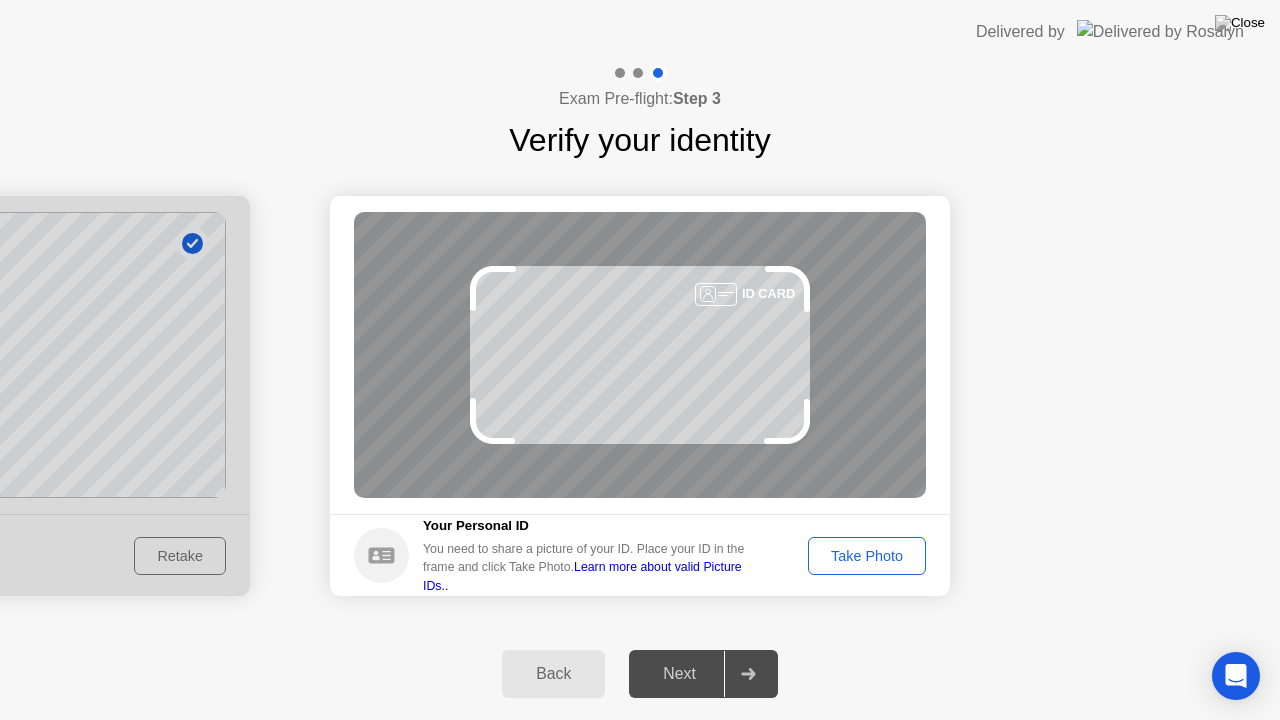 click on "Take Photo" 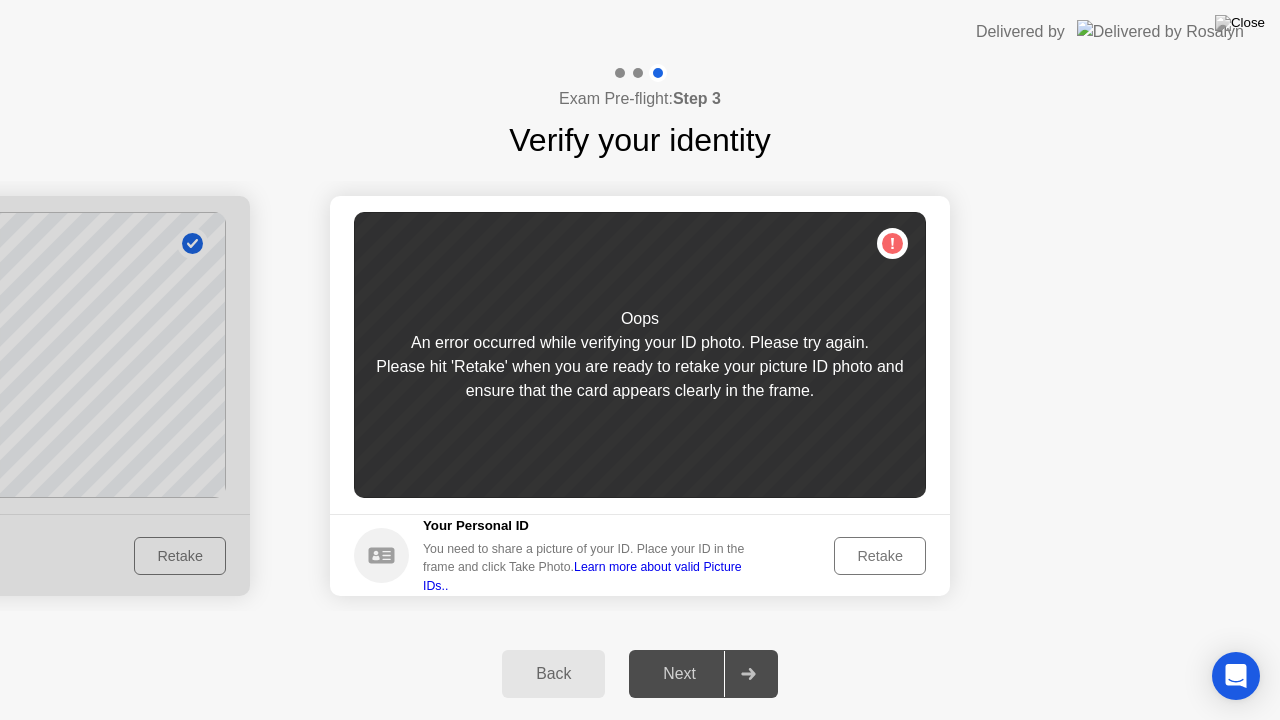 click on "Retake" 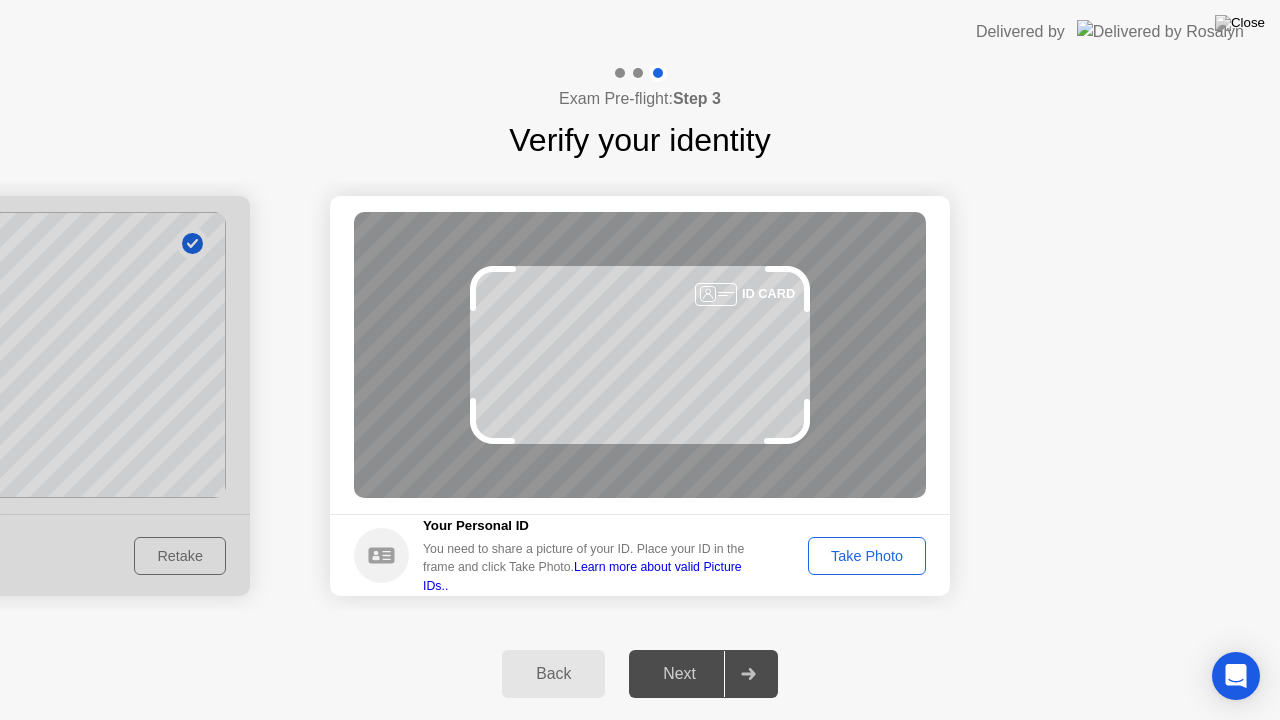 click on "Take Photo" 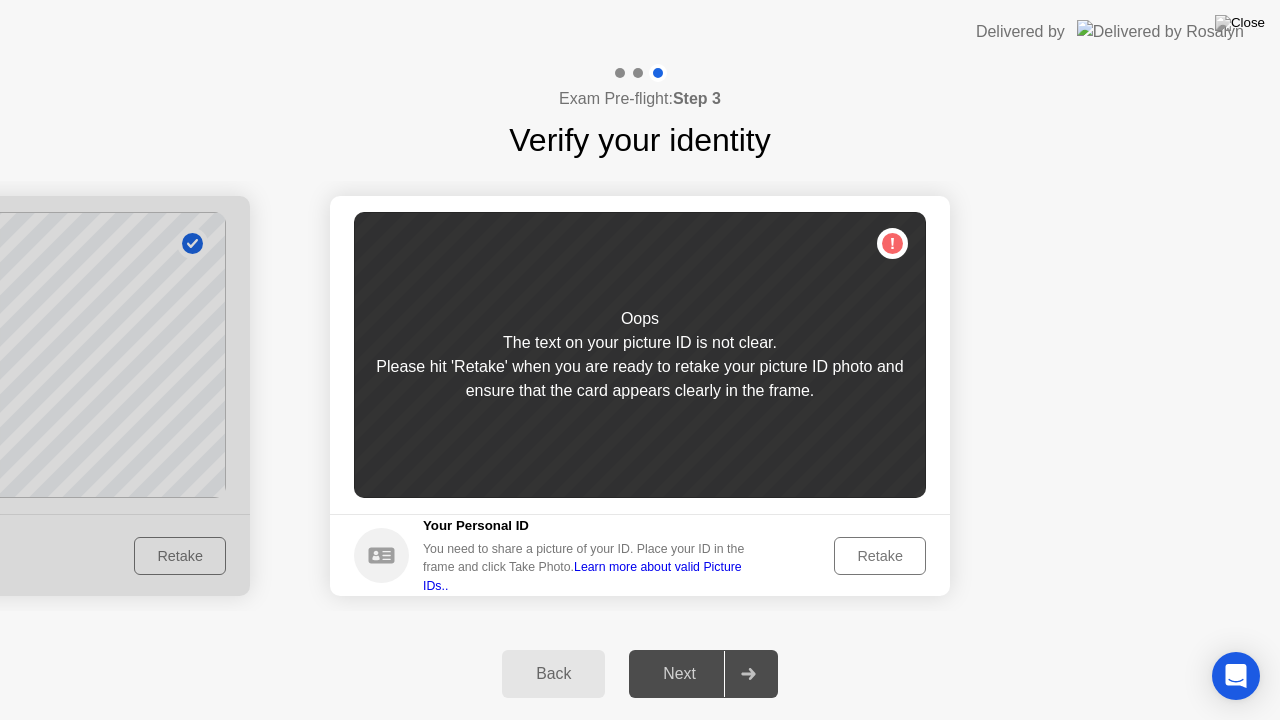 click on "Retake" 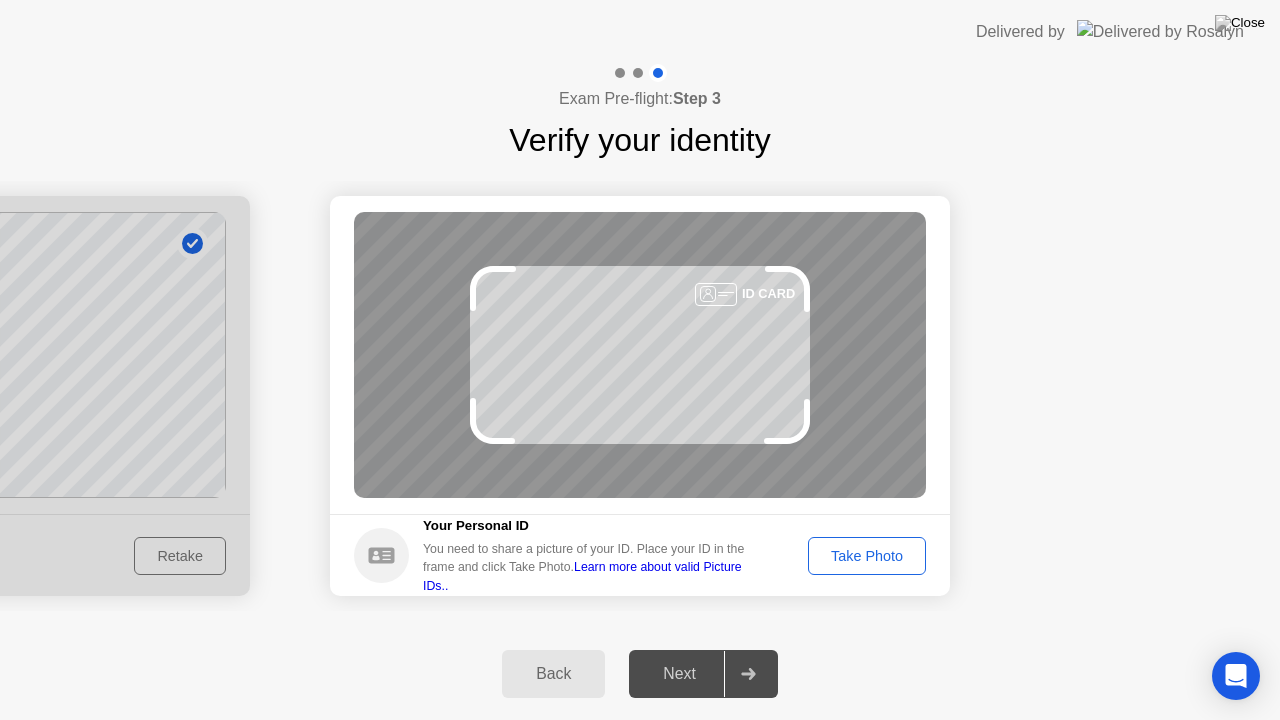 click on "Take Photo" 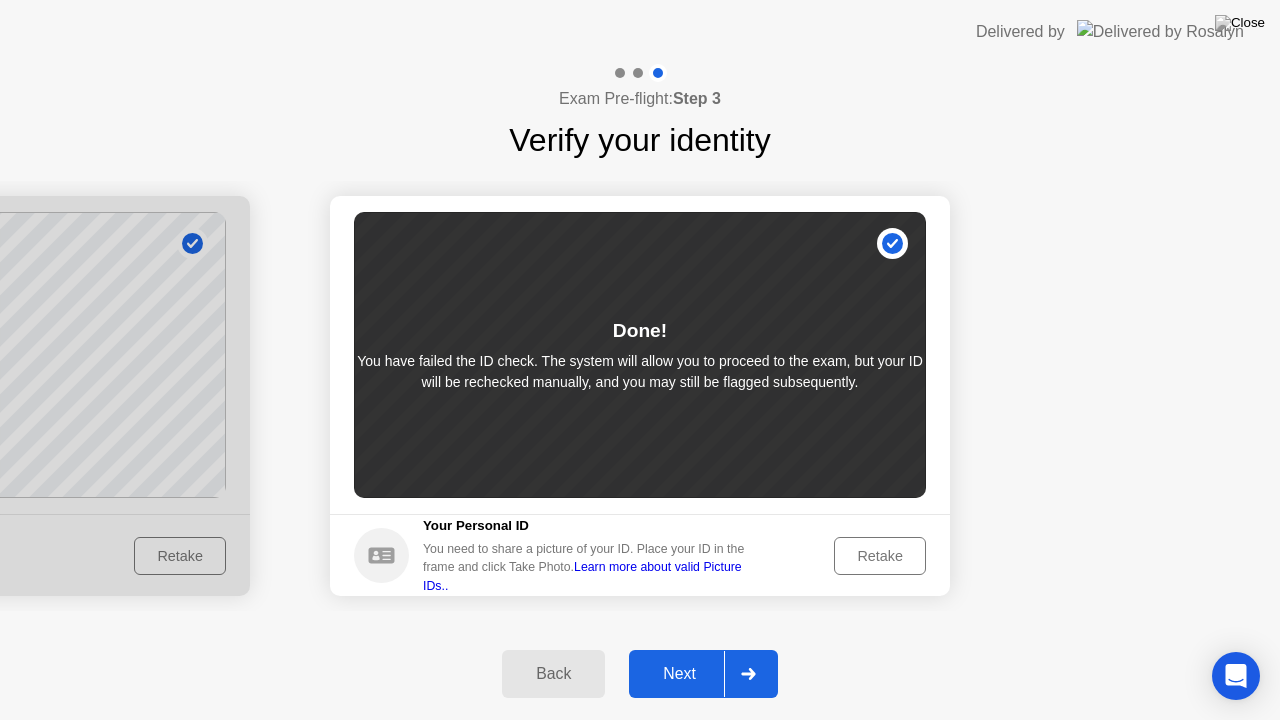 click on "Next" 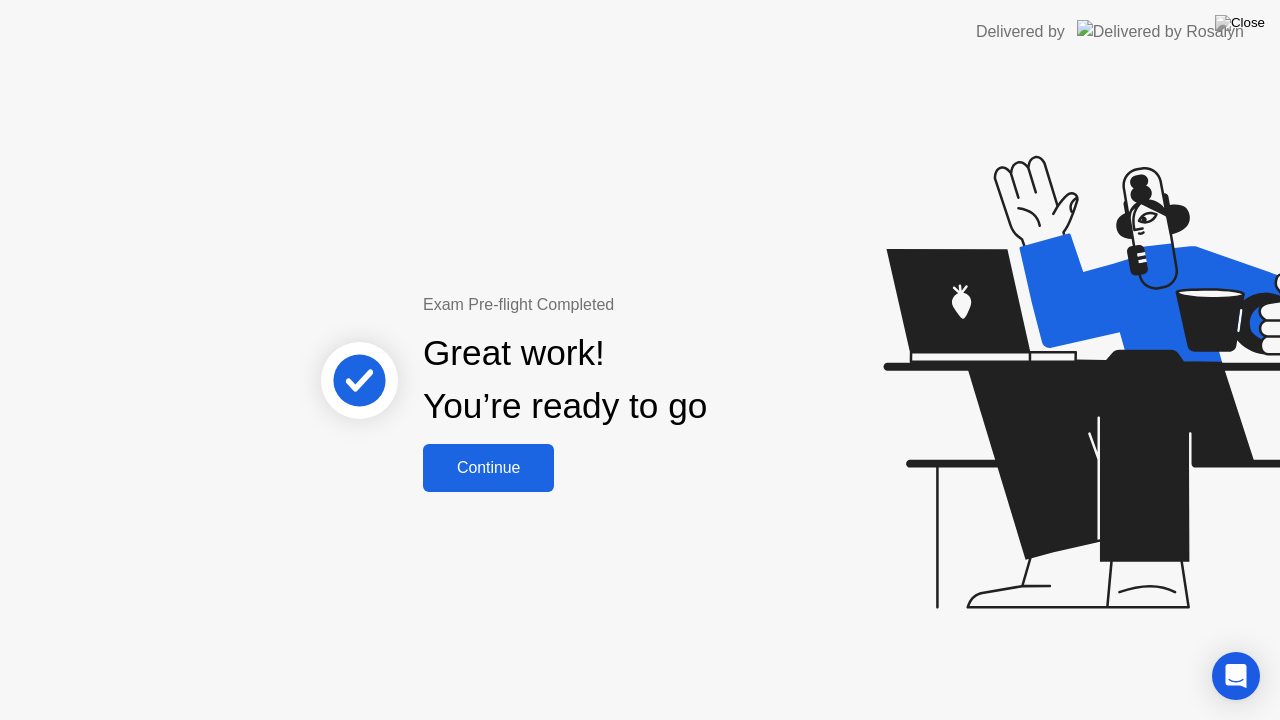 click on "Continue" 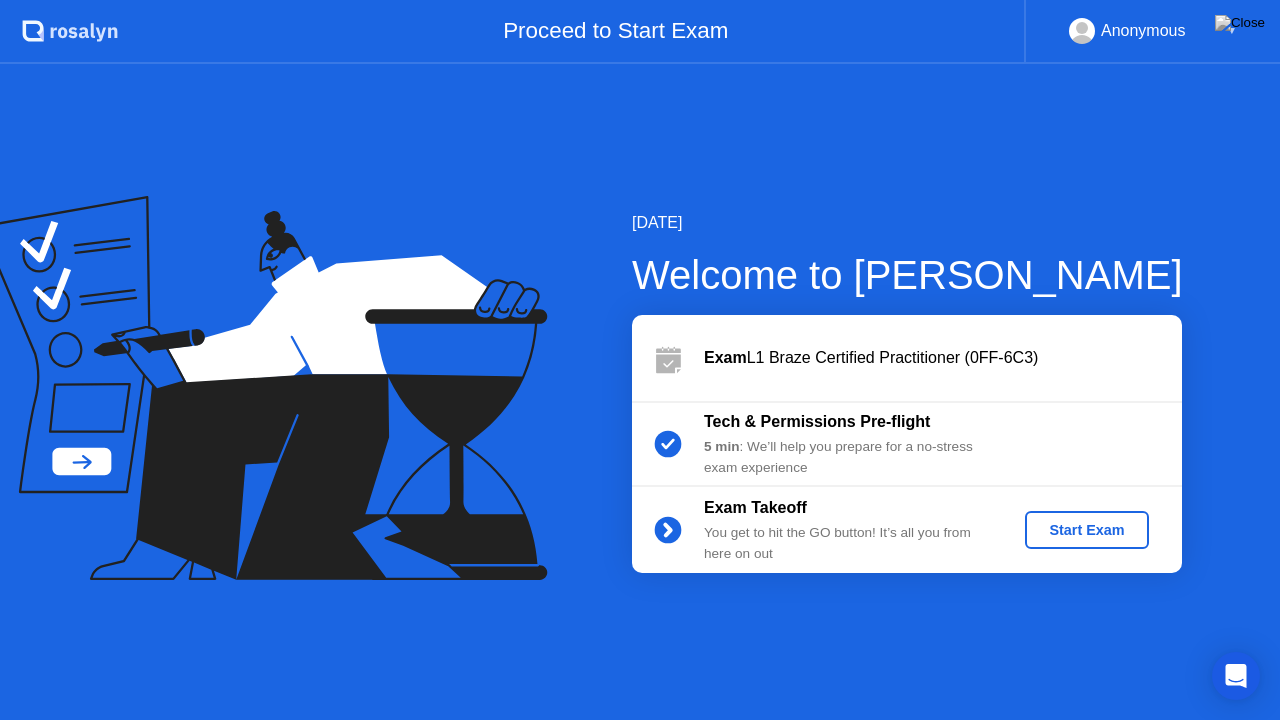click on "Start Exam" 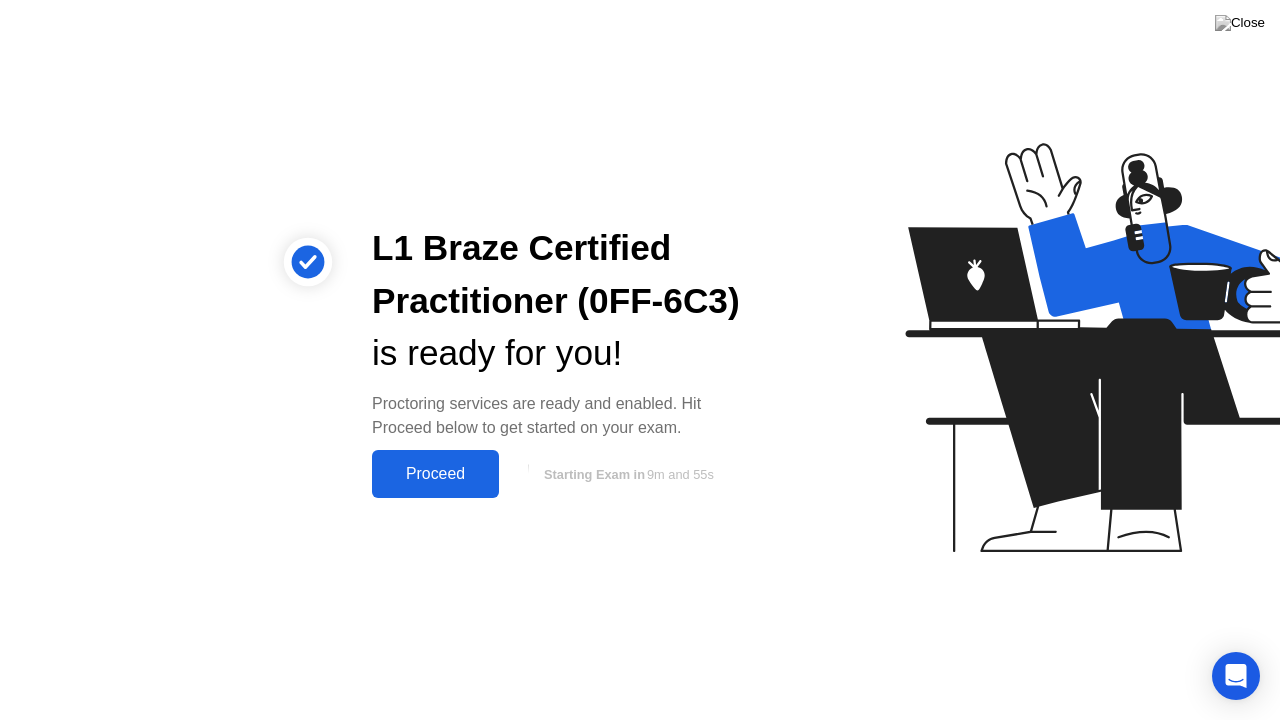 click on "Proceed" 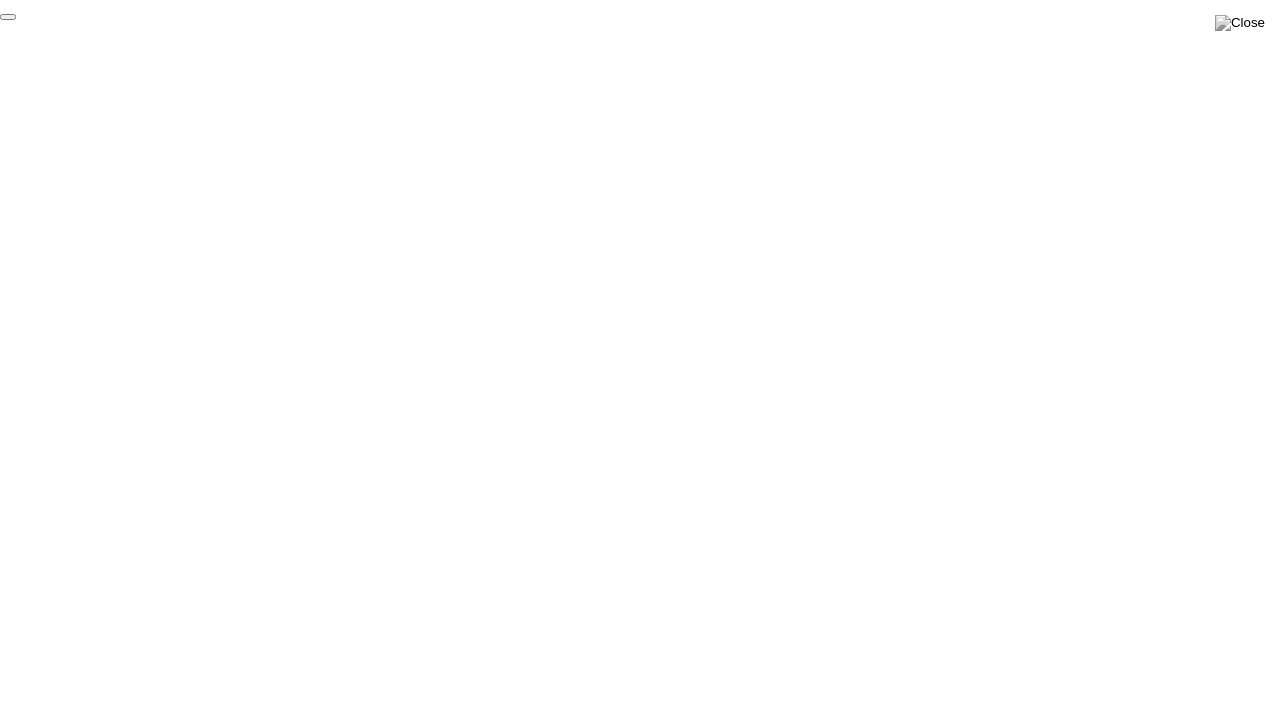 click on "End Proctoring Session" 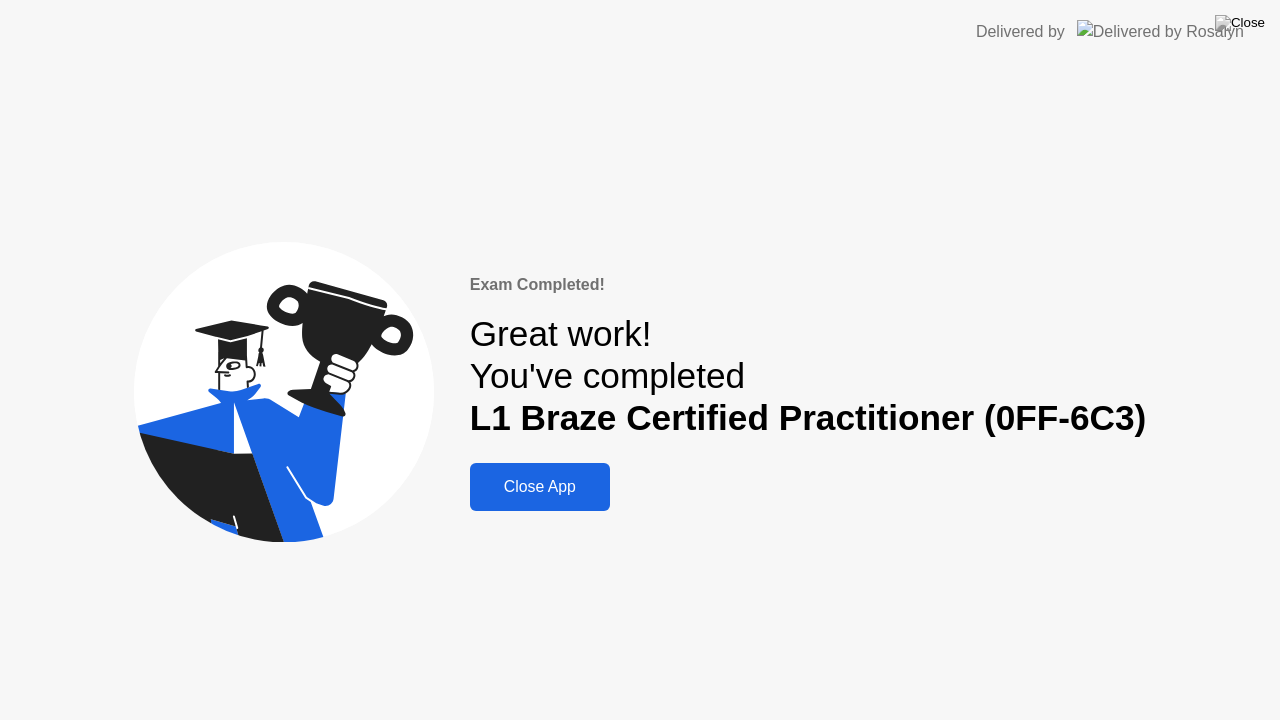 click on "Close App" 